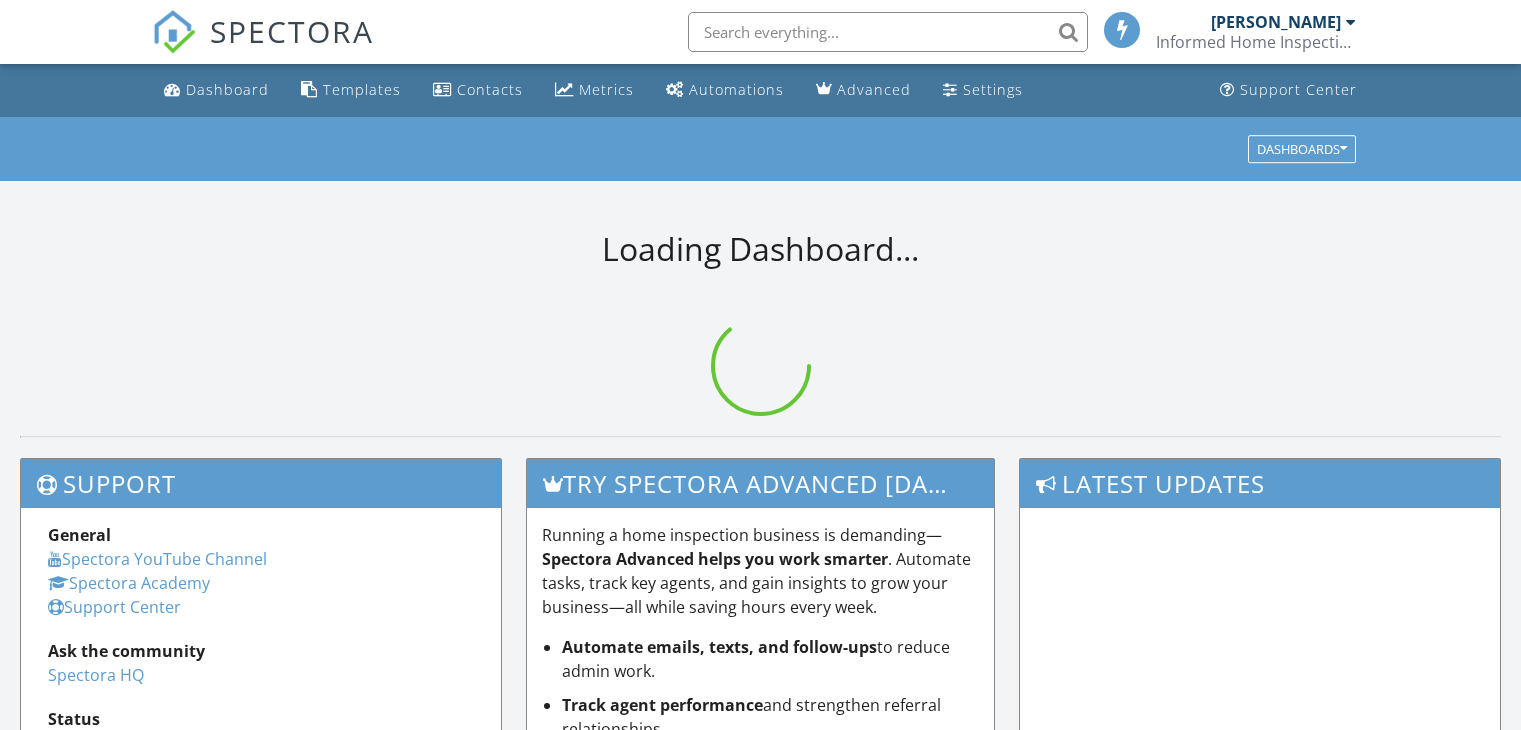 scroll, scrollTop: 0, scrollLeft: 0, axis: both 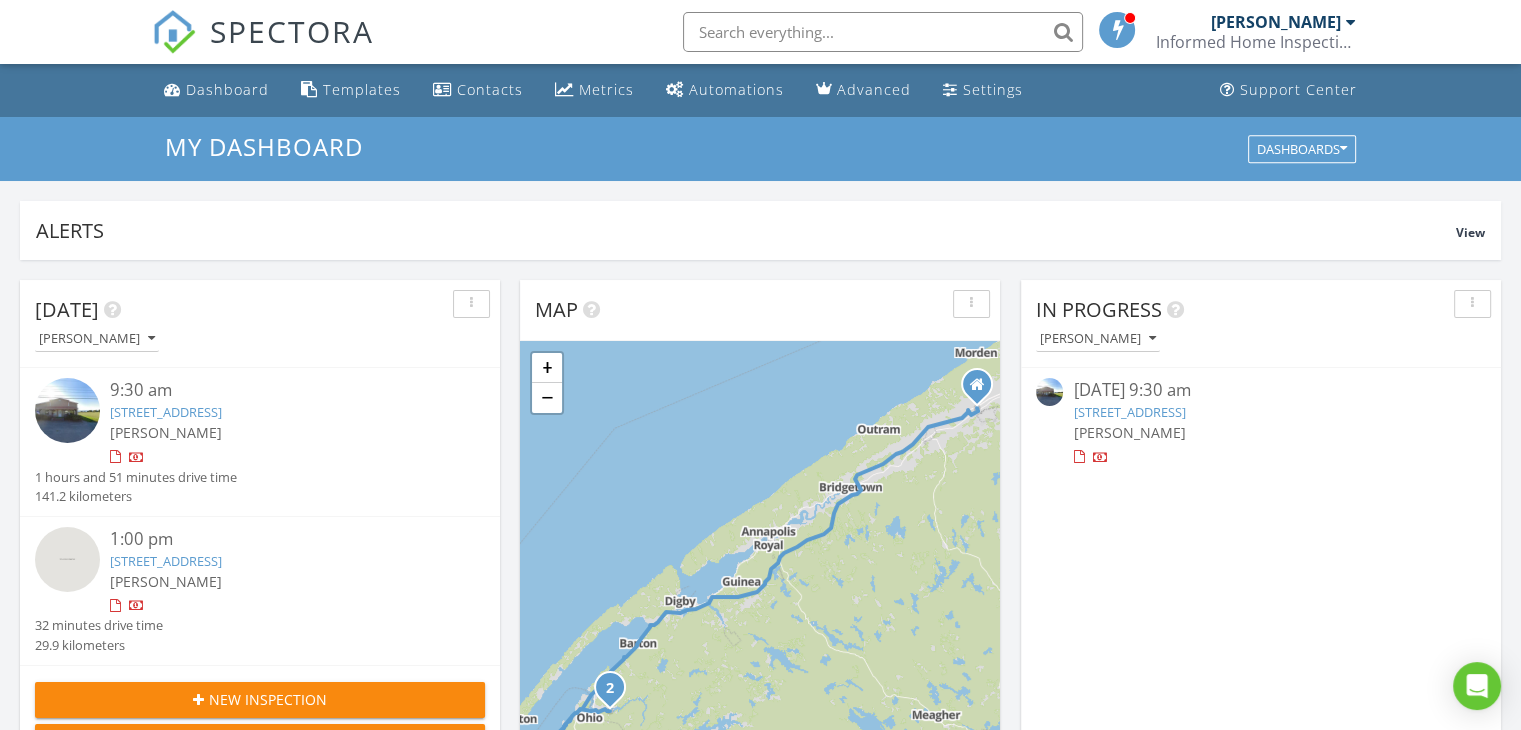 click on "9613 Nova Scotia Trunk 1, Saulnierville, NS B0W 2Z0" at bounding box center (166, 412) 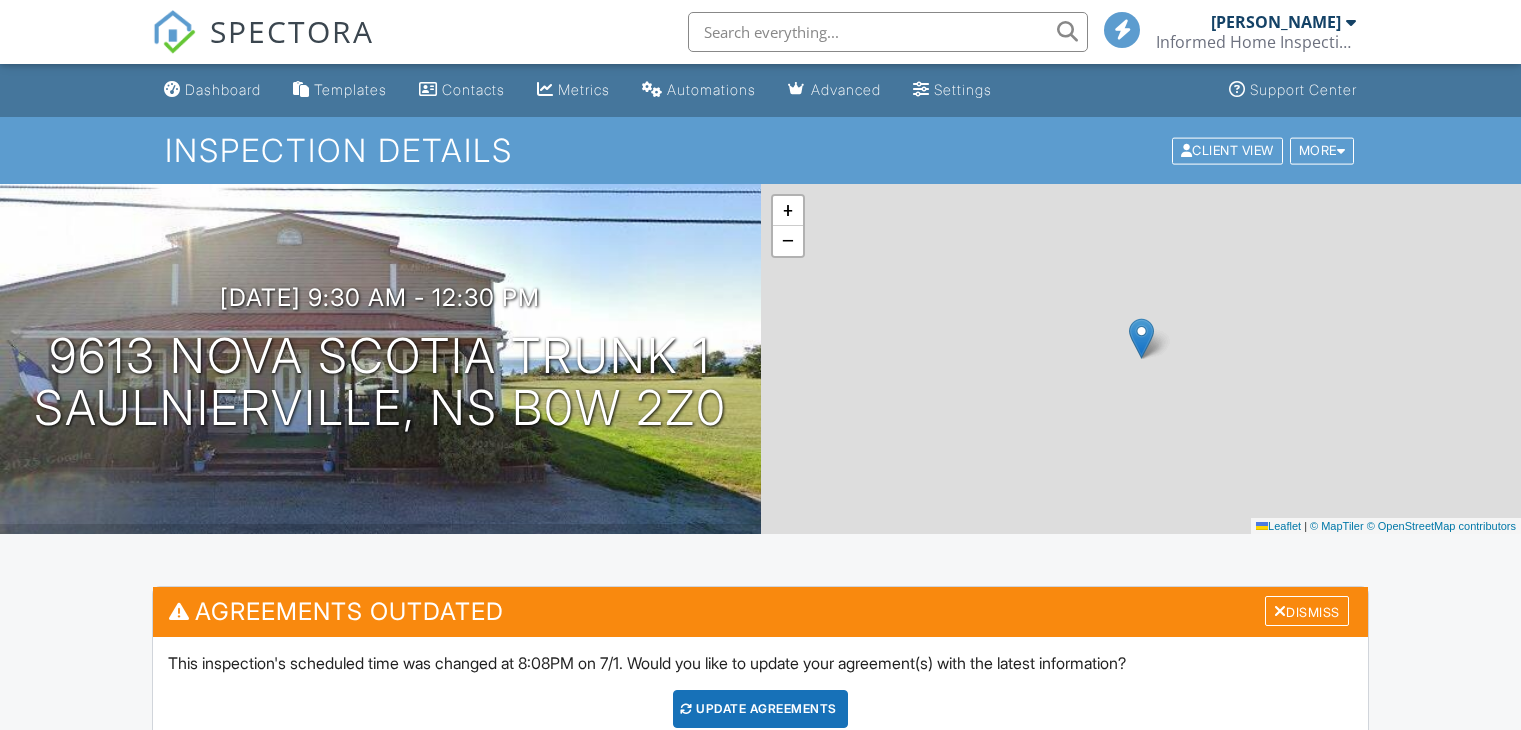 scroll, scrollTop: 0, scrollLeft: 0, axis: both 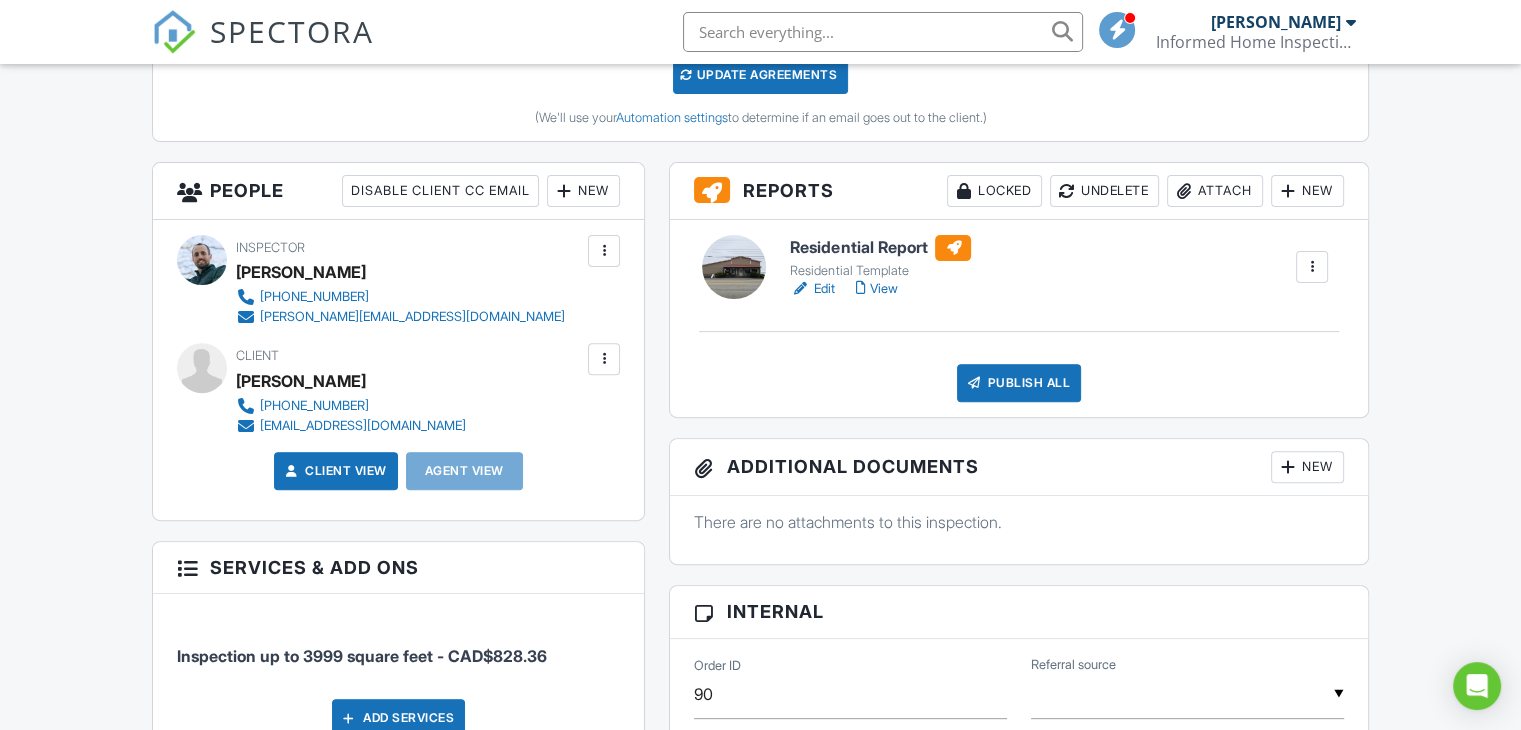 click on "New" at bounding box center [583, 191] 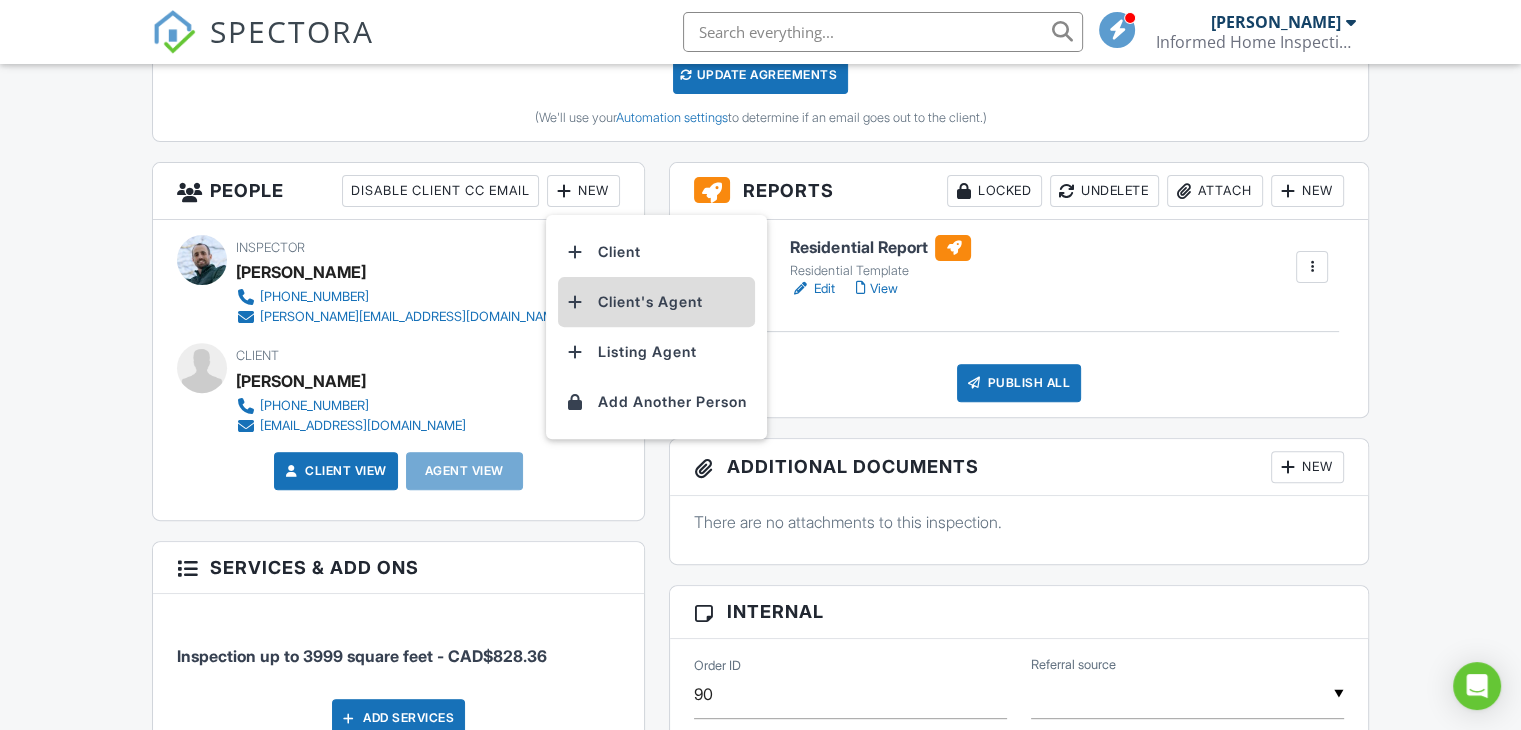 click on "Client's Agent" at bounding box center (656, 302) 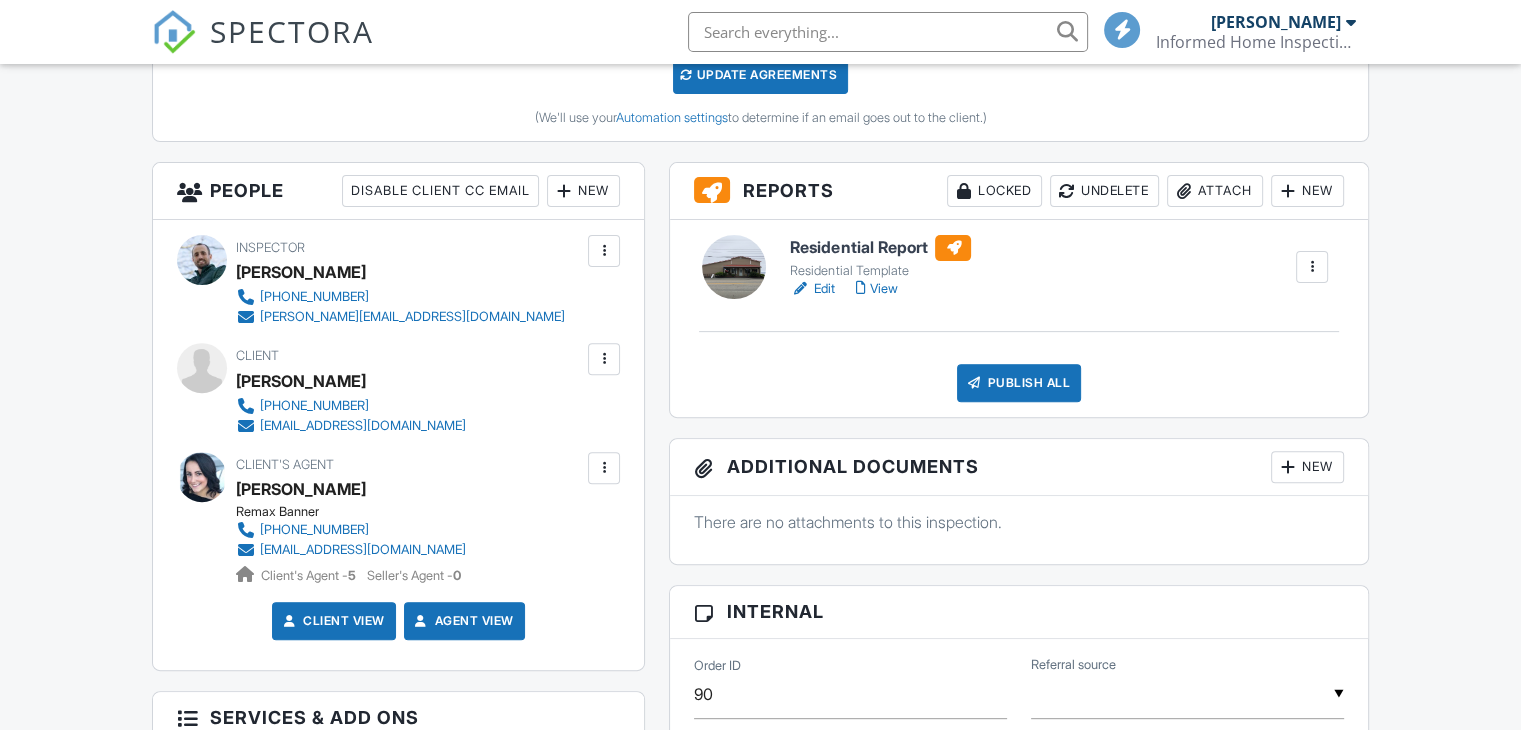 scroll, scrollTop: 634, scrollLeft: 0, axis: vertical 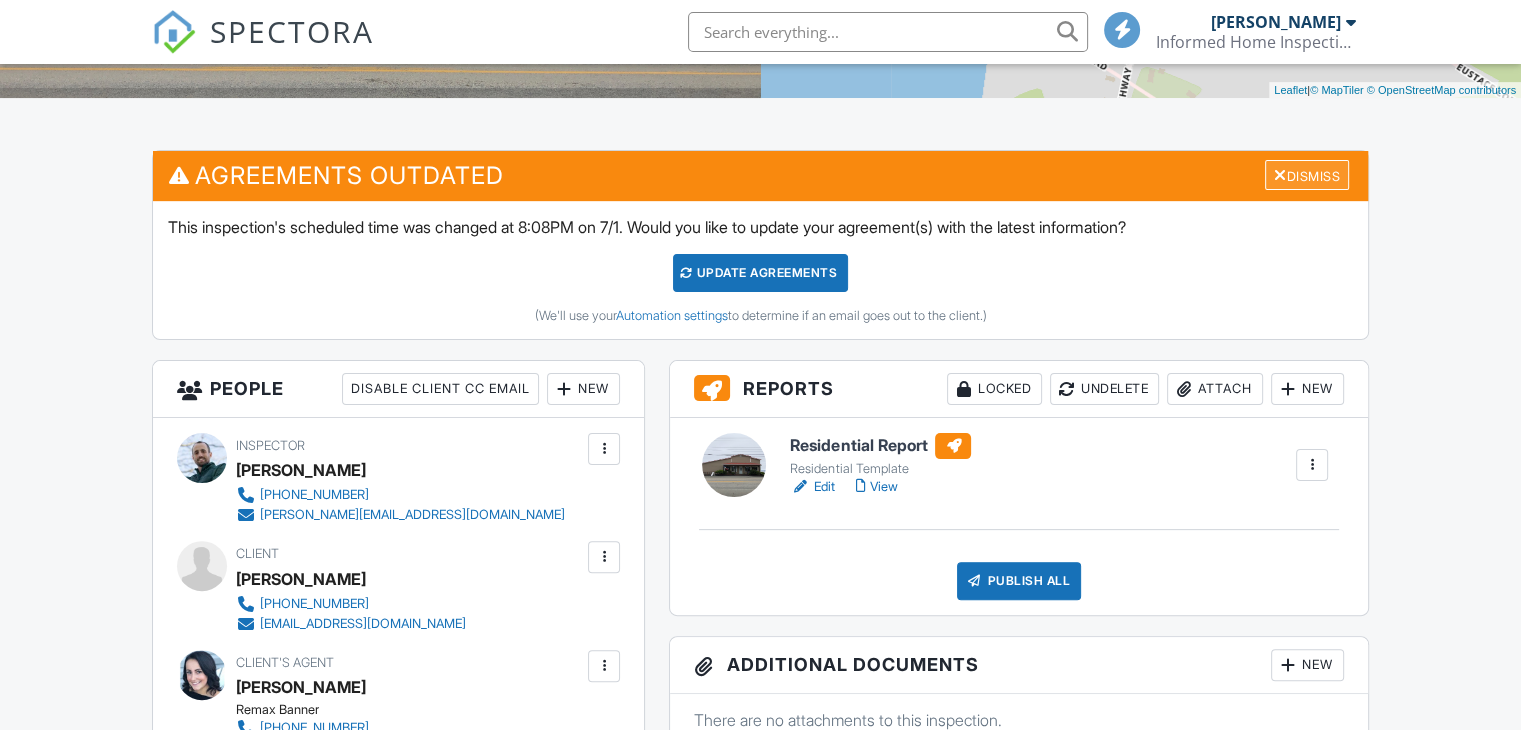 click on "Dismiss" at bounding box center [1307, 175] 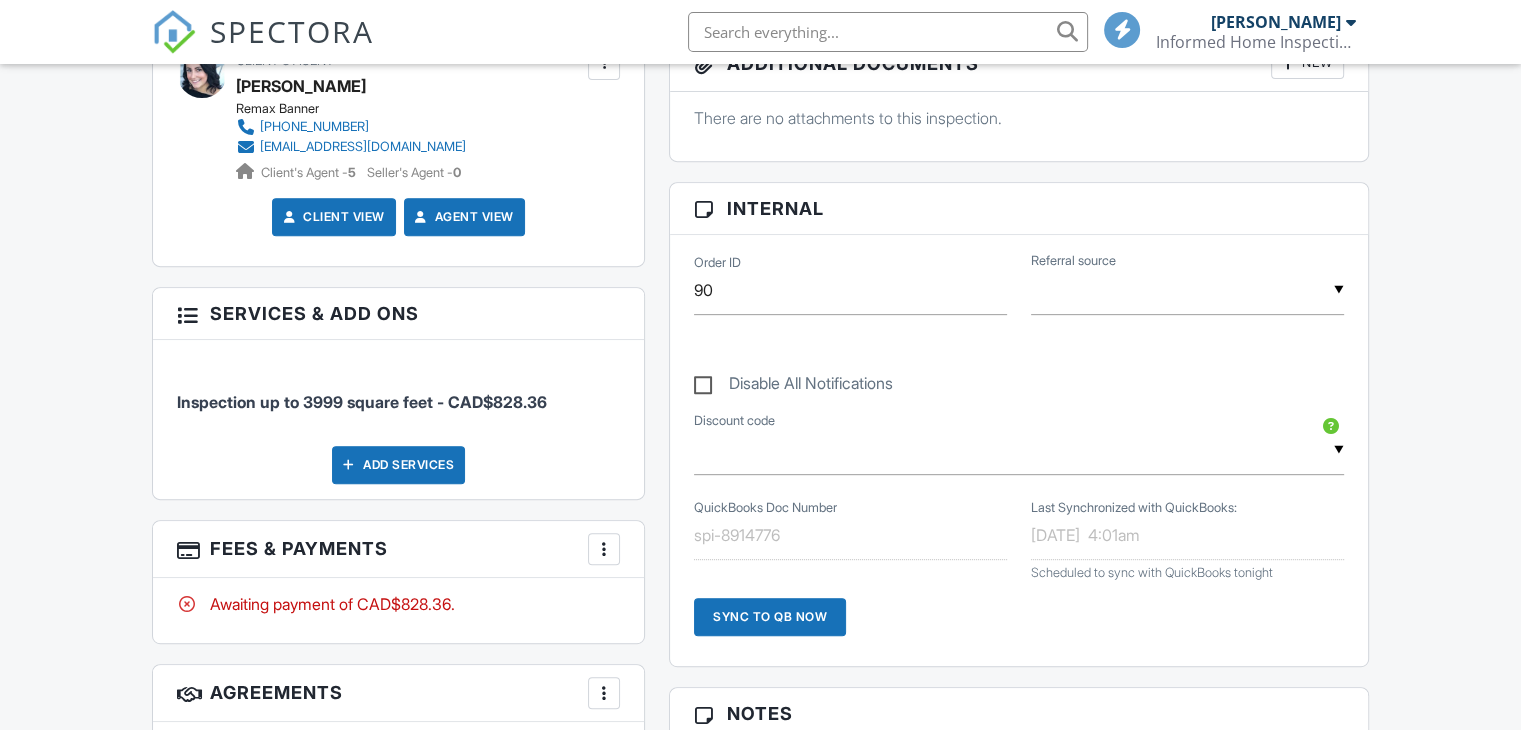 scroll, scrollTop: 886, scrollLeft: 0, axis: vertical 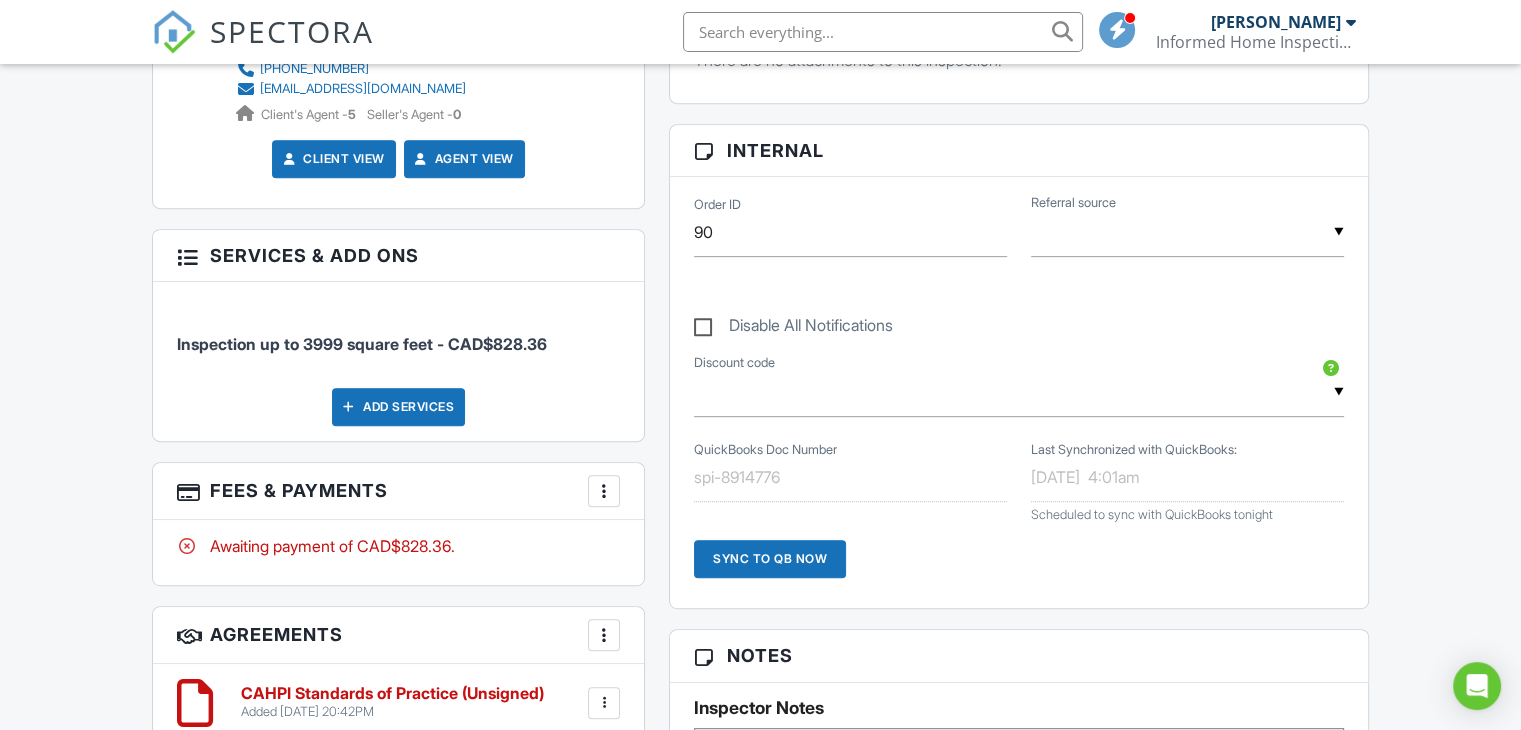 click at bounding box center (604, 491) 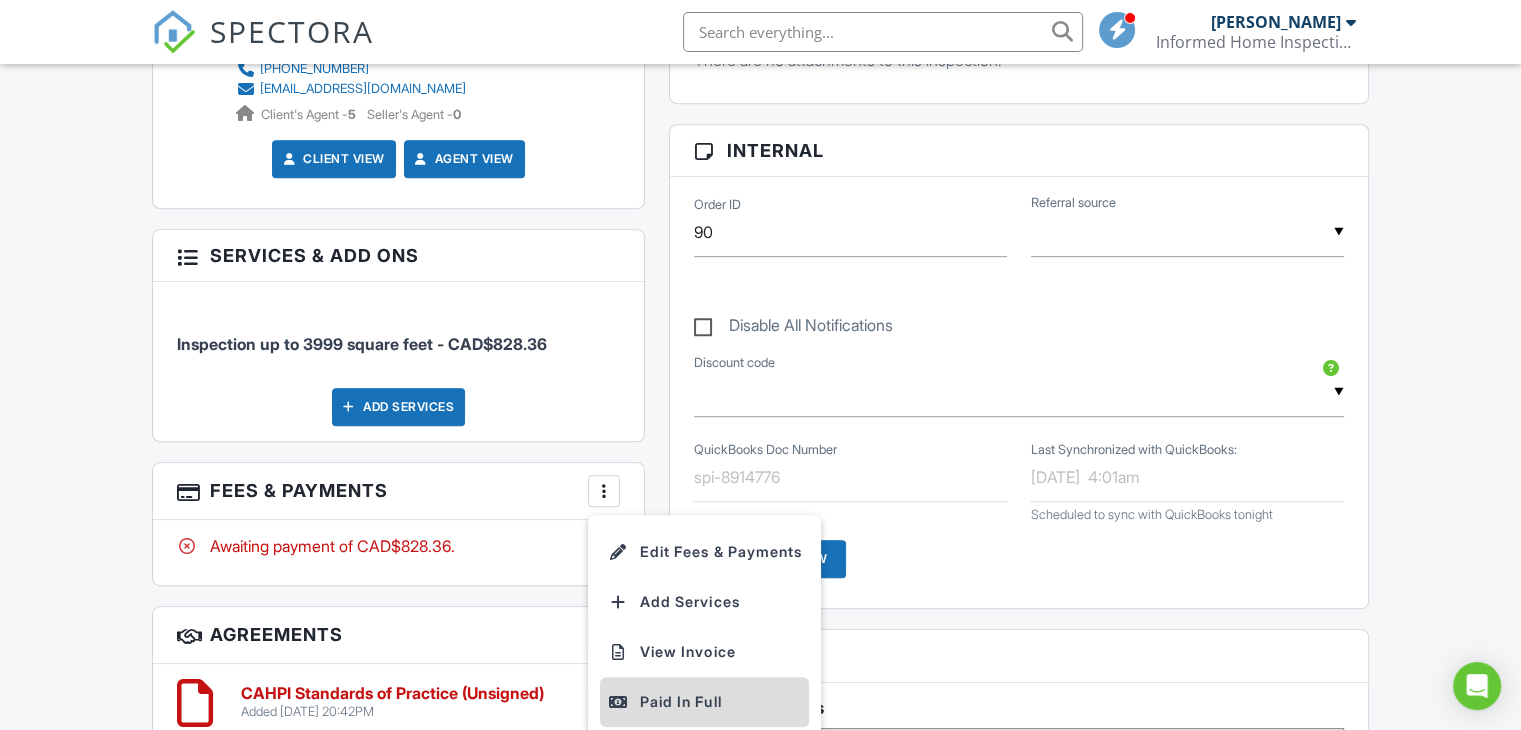 click on "Paid In Full" at bounding box center (704, 702) 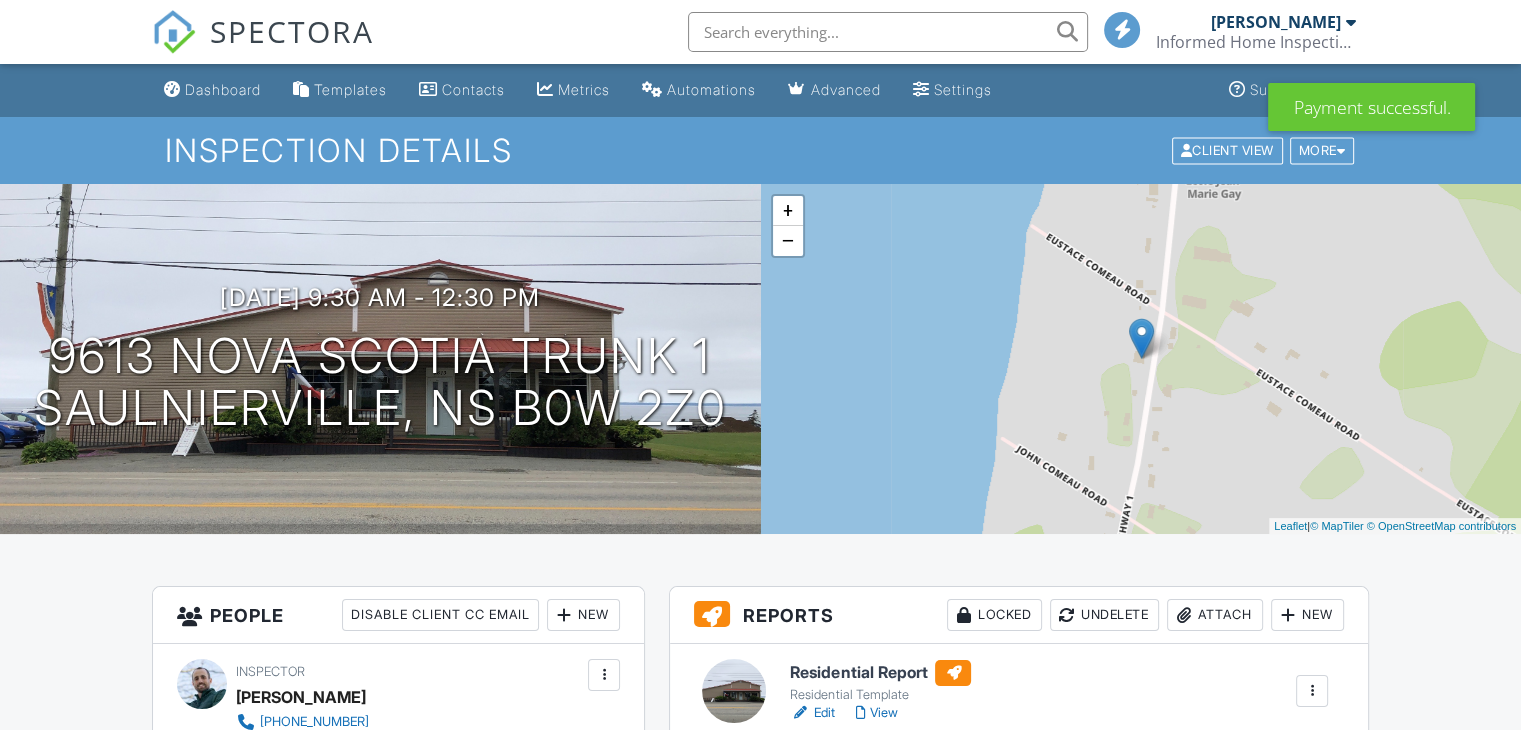 scroll, scrollTop: 832, scrollLeft: 0, axis: vertical 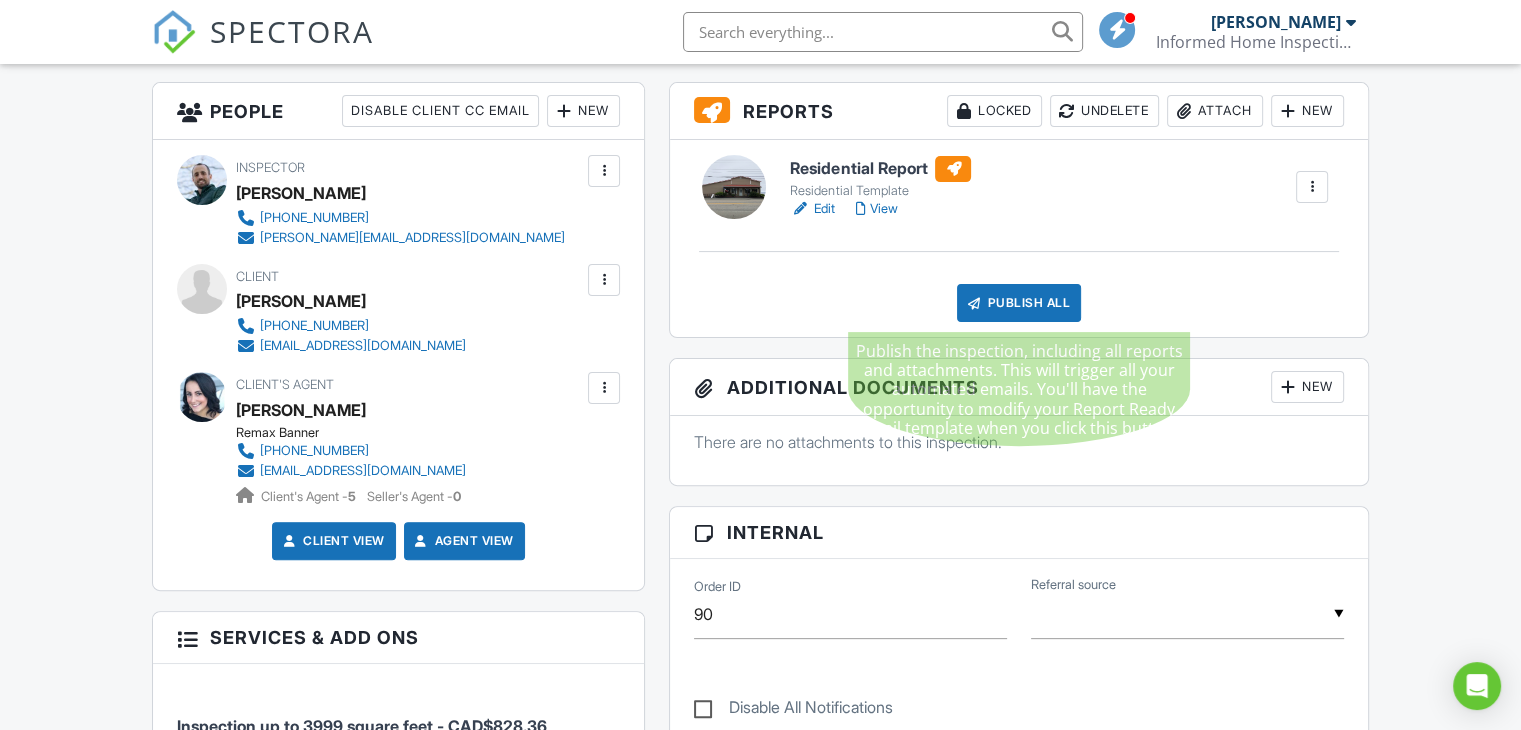 click on "Publish All" at bounding box center (1019, 303) 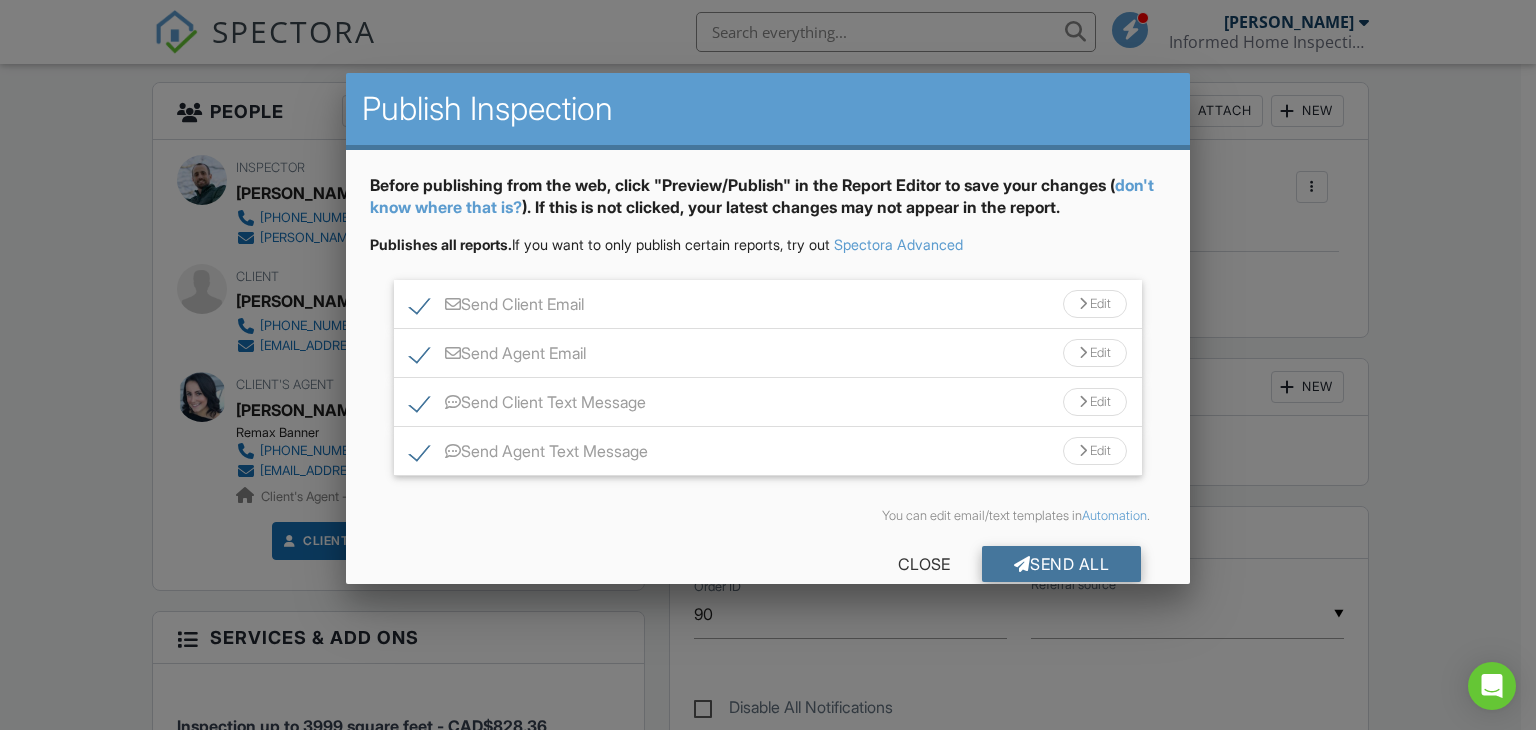 click on "Send All" at bounding box center (1062, 564) 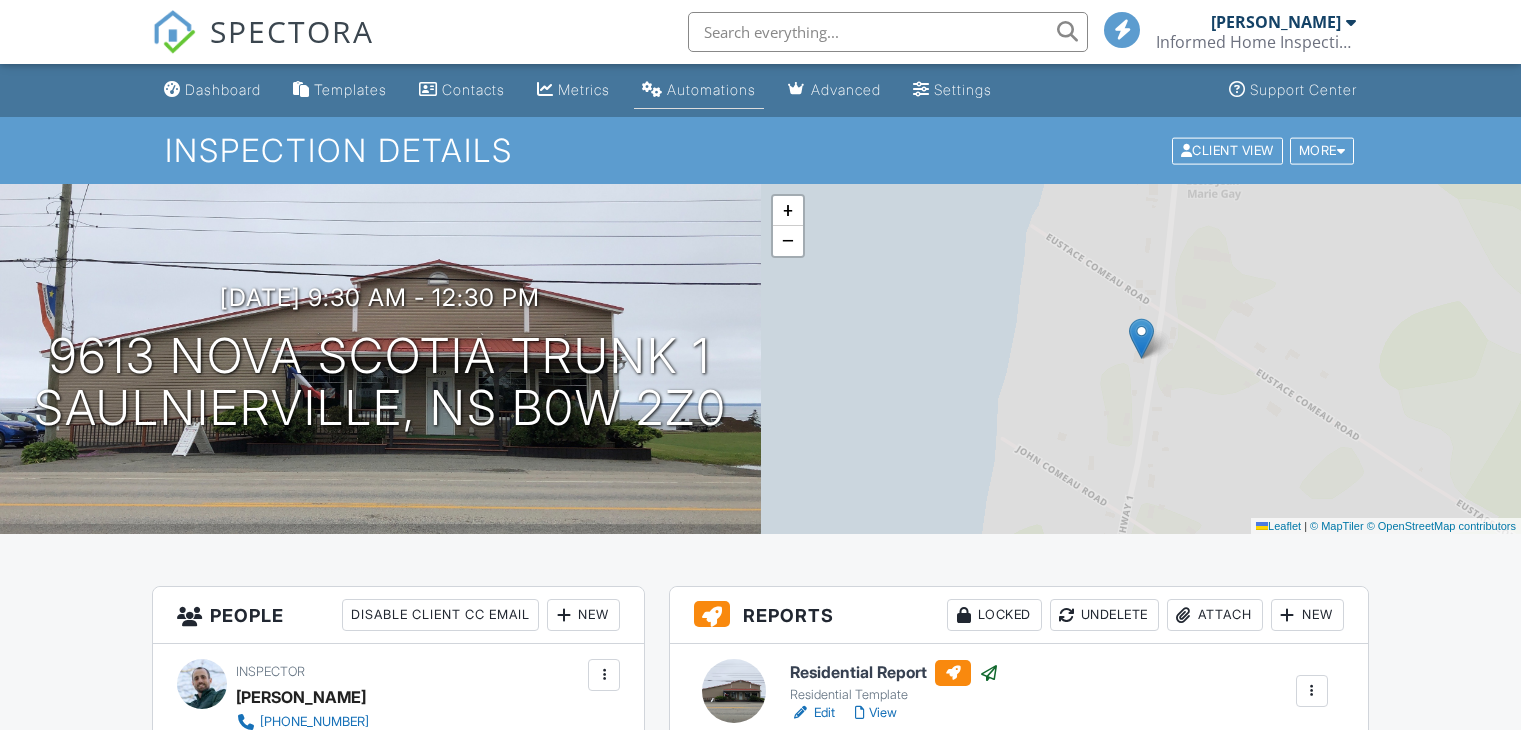 scroll, scrollTop: 0, scrollLeft: 0, axis: both 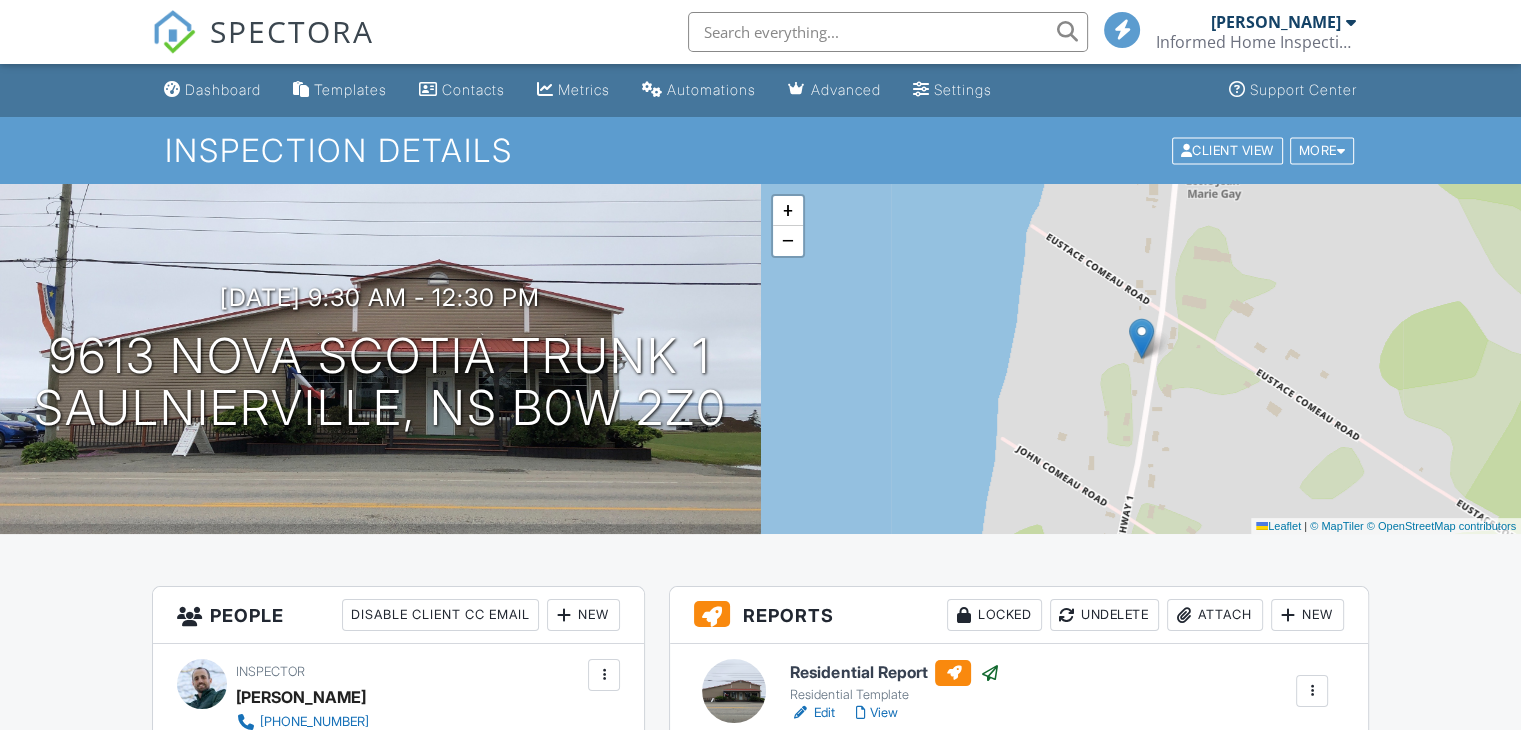click on "Informed Home Inspections Ltd" at bounding box center (1256, 42) 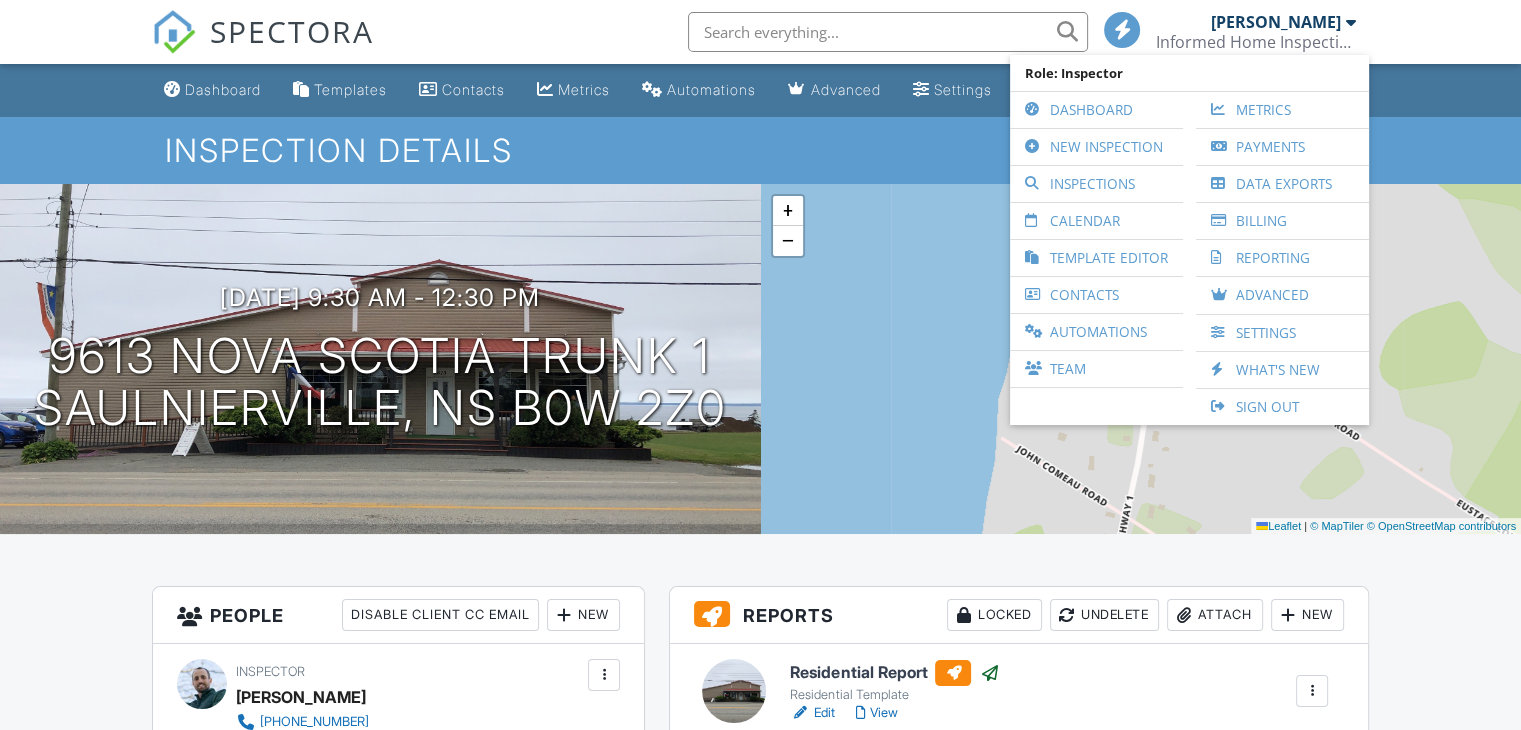 scroll, scrollTop: 0, scrollLeft: 0, axis: both 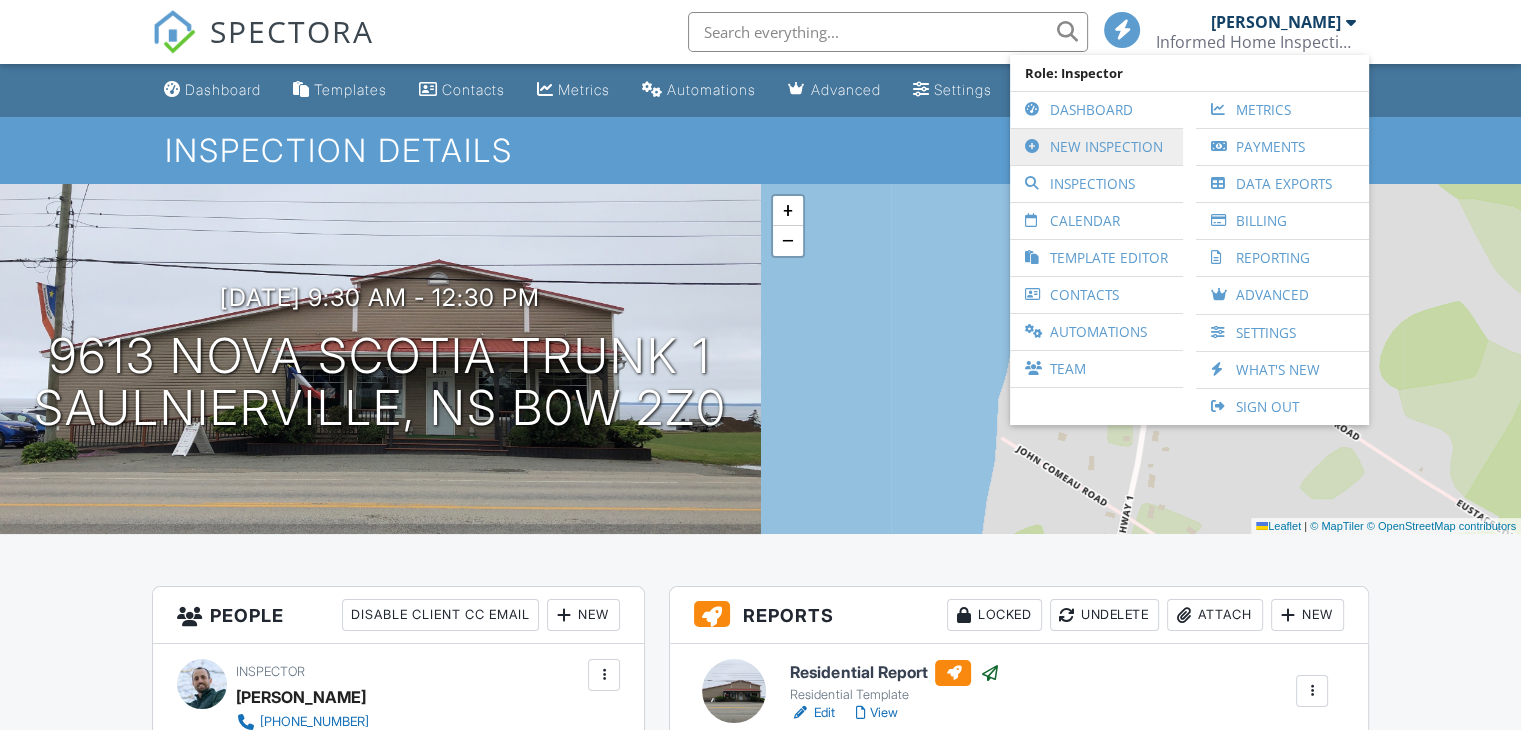 click on "New Inspection" at bounding box center (1096, 147) 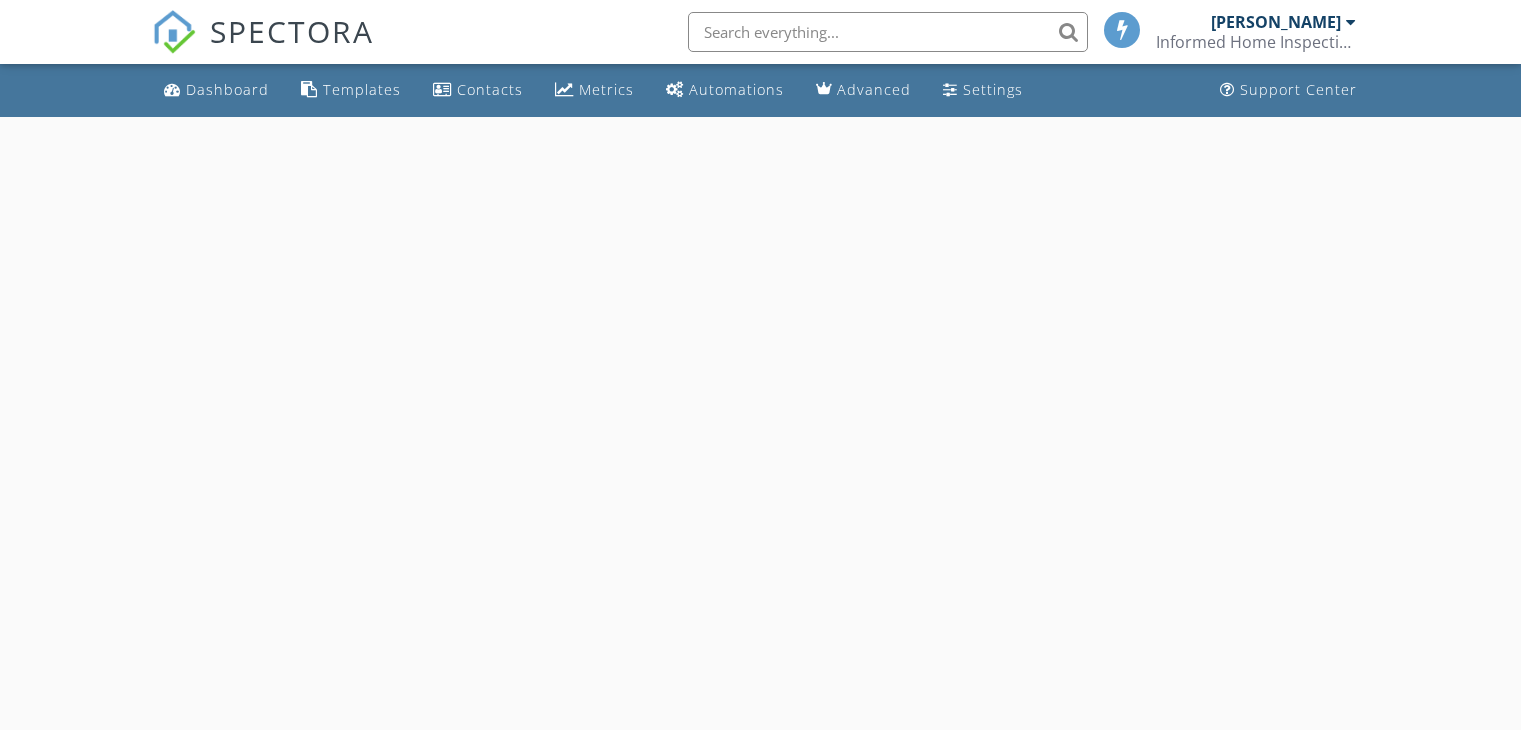 scroll, scrollTop: 0, scrollLeft: 0, axis: both 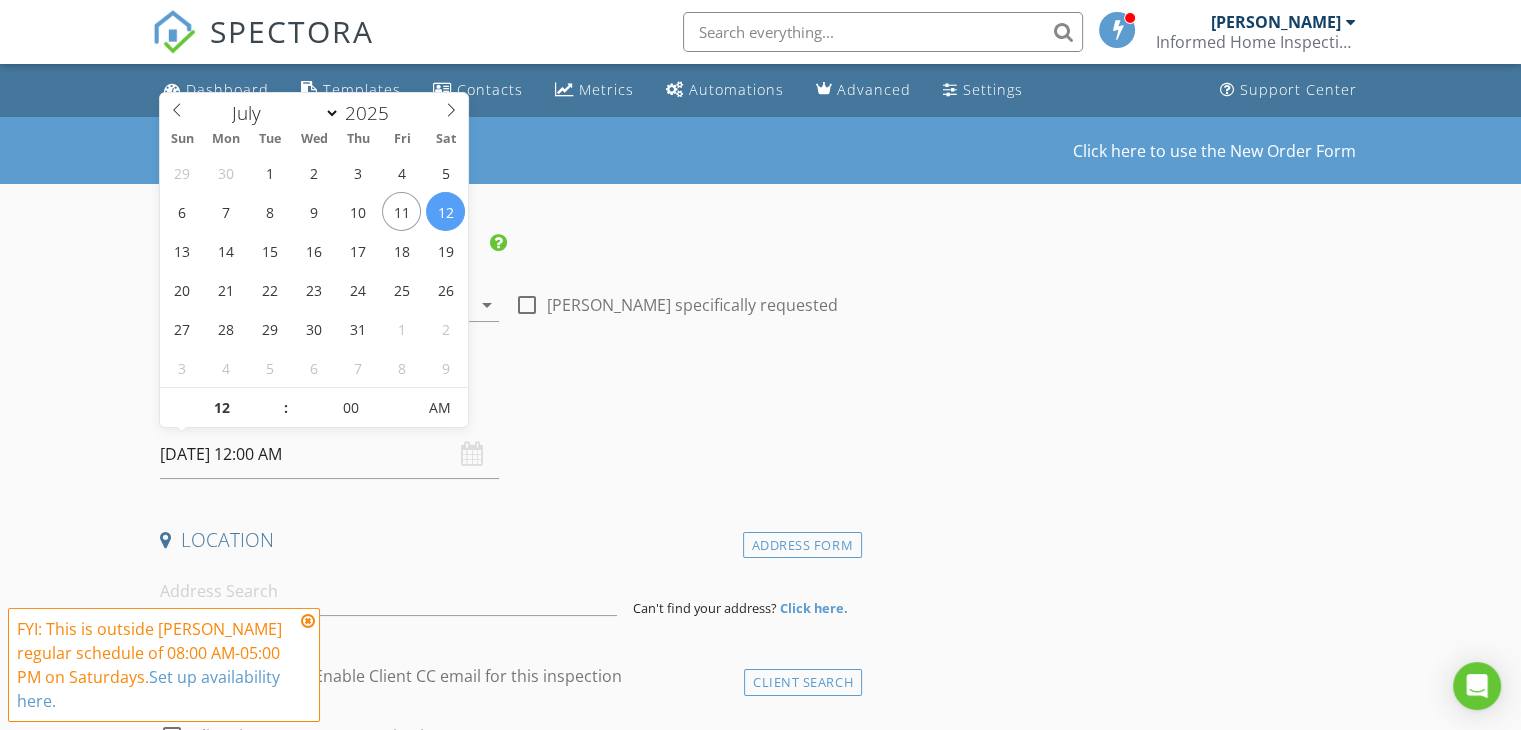 click on "[DATE] 12:00 AM" at bounding box center [329, 454] 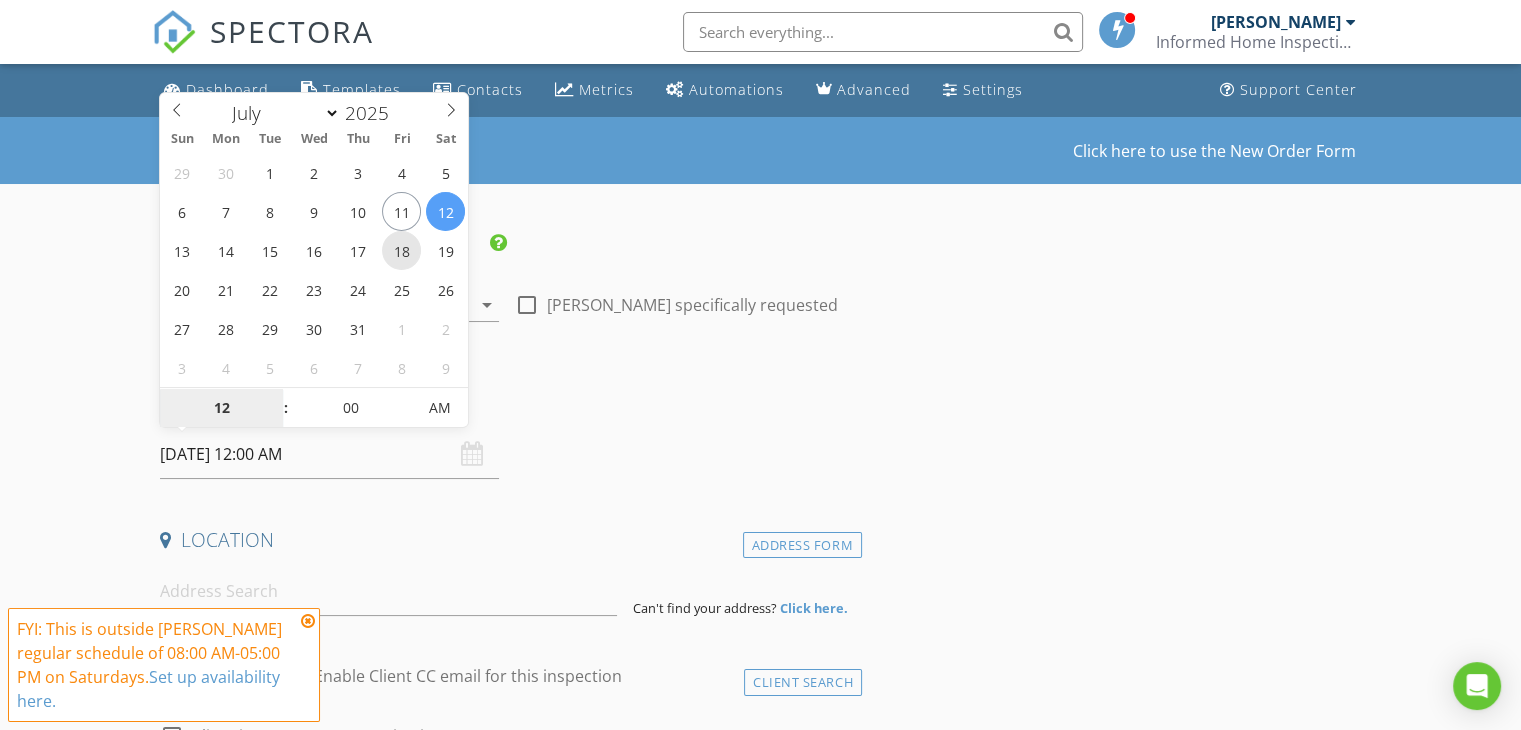 type on "[DATE] 12:00 AM" 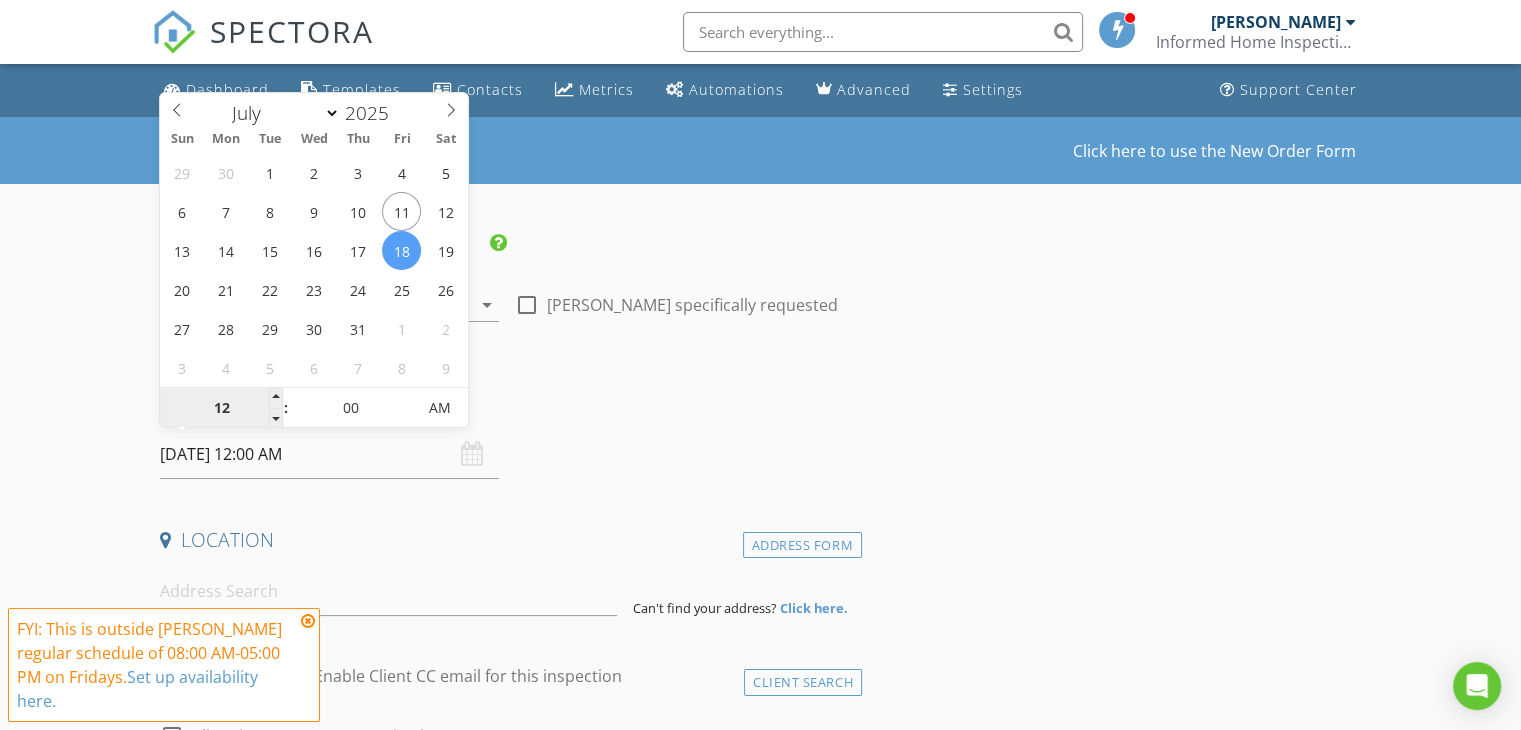 type on "9" 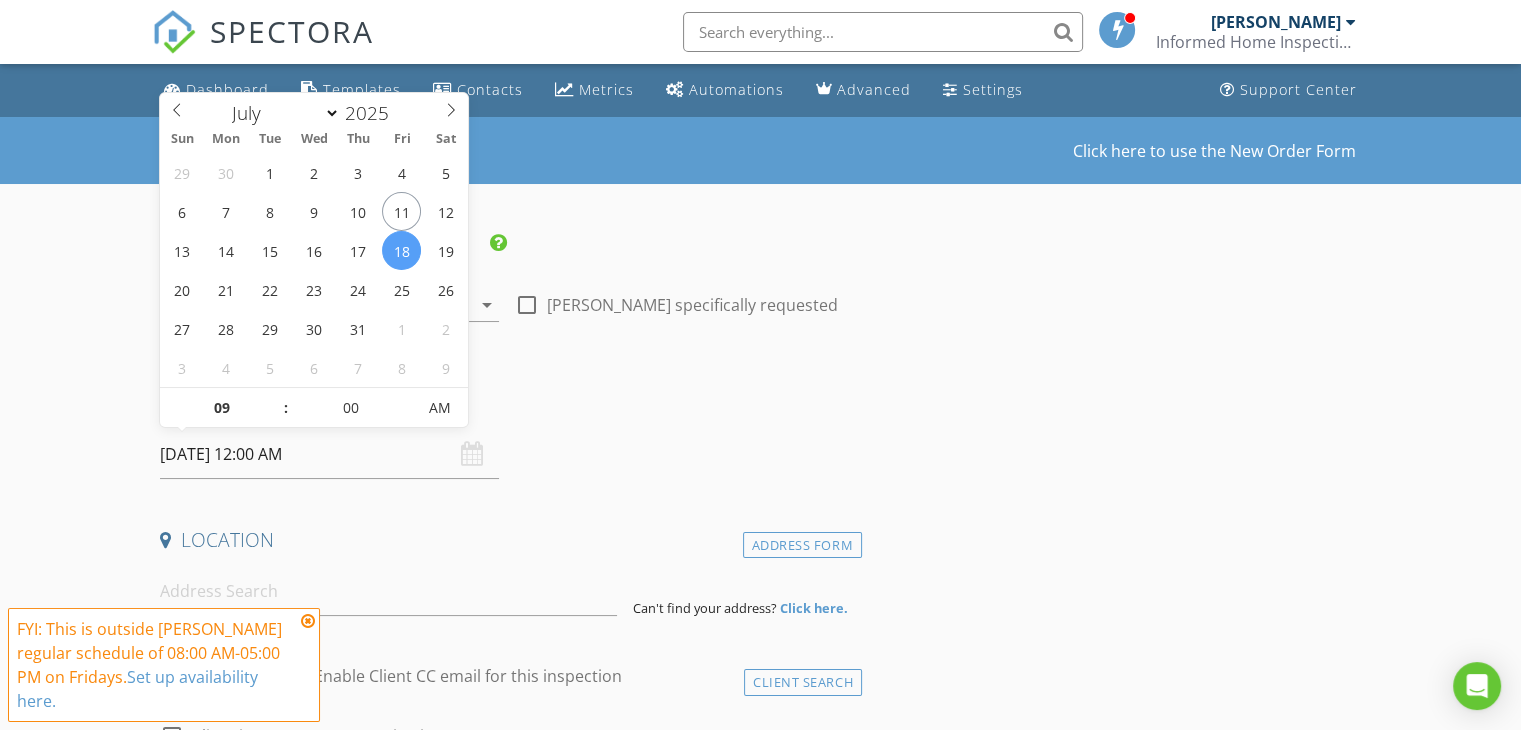 type on "[DATE] 9:00 AM" 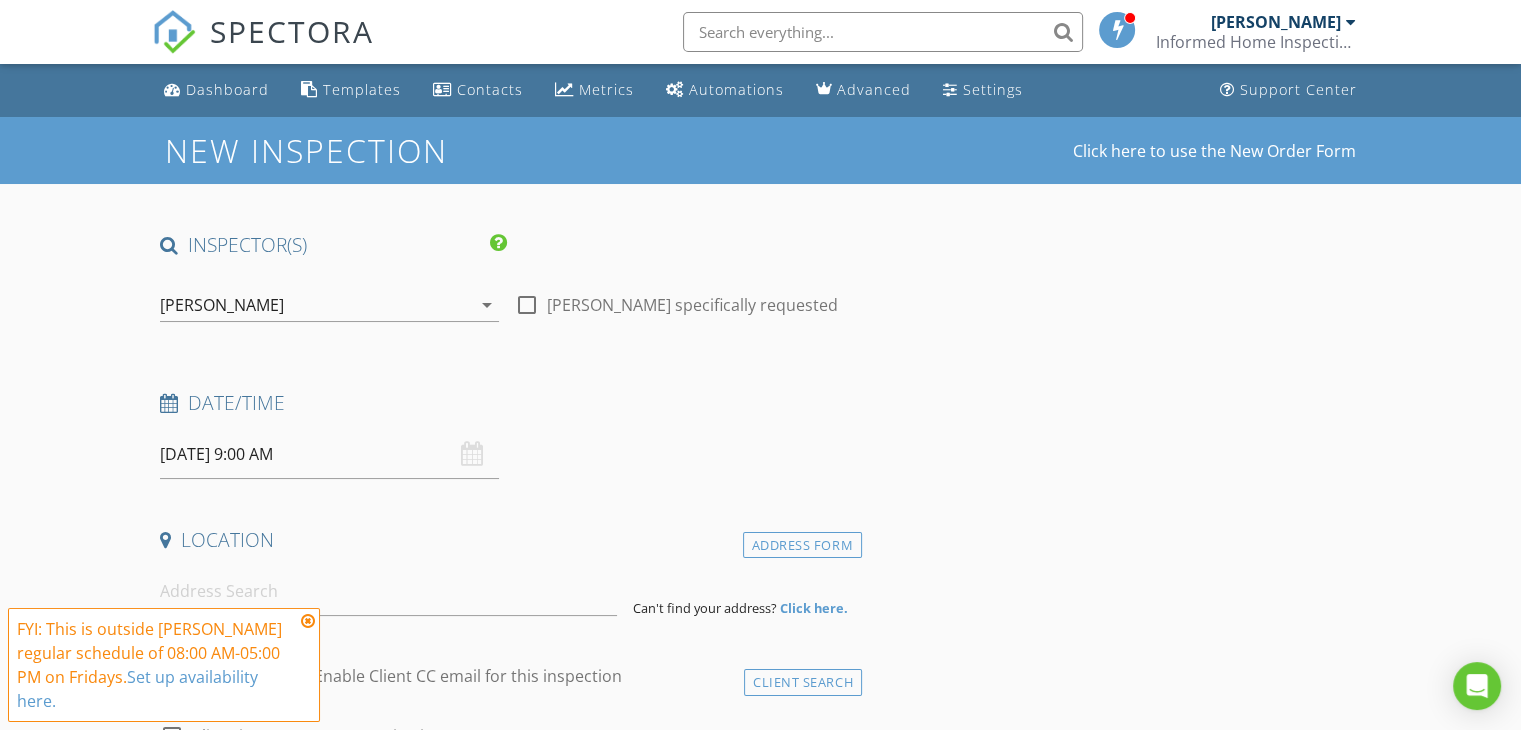 click on "INSPECTOR(S)
check_box   [PERSON_NAME]   PRIMARY   [PERSON_NAME] arrow_drop_down   check_box_outline_blank [PERSON_NAME] specifically requested
Date/Time
[DATE] 9:00 AM
Location
Address Form       Can't find your address?   Click here.
client
check_box Enable Client CC email for this inspection   Client Search     check_box_outline_blank Client is a Company/Organization     First Name   Last Name   Email   CC Email   Phone           Notes   Private Notes
ADD ADDITIONAL client
SERVICES
check_box_outline_blank   Residential Inspection up to 1999 square feet   check_box_outline_blank   Residential Inspection up to 2999 square feet   check_box_outline_blank   Residential Inspection up to 3999 square feet   check_box_outline_blank   Septic System Inspection" at bounding box center [507, 1608] 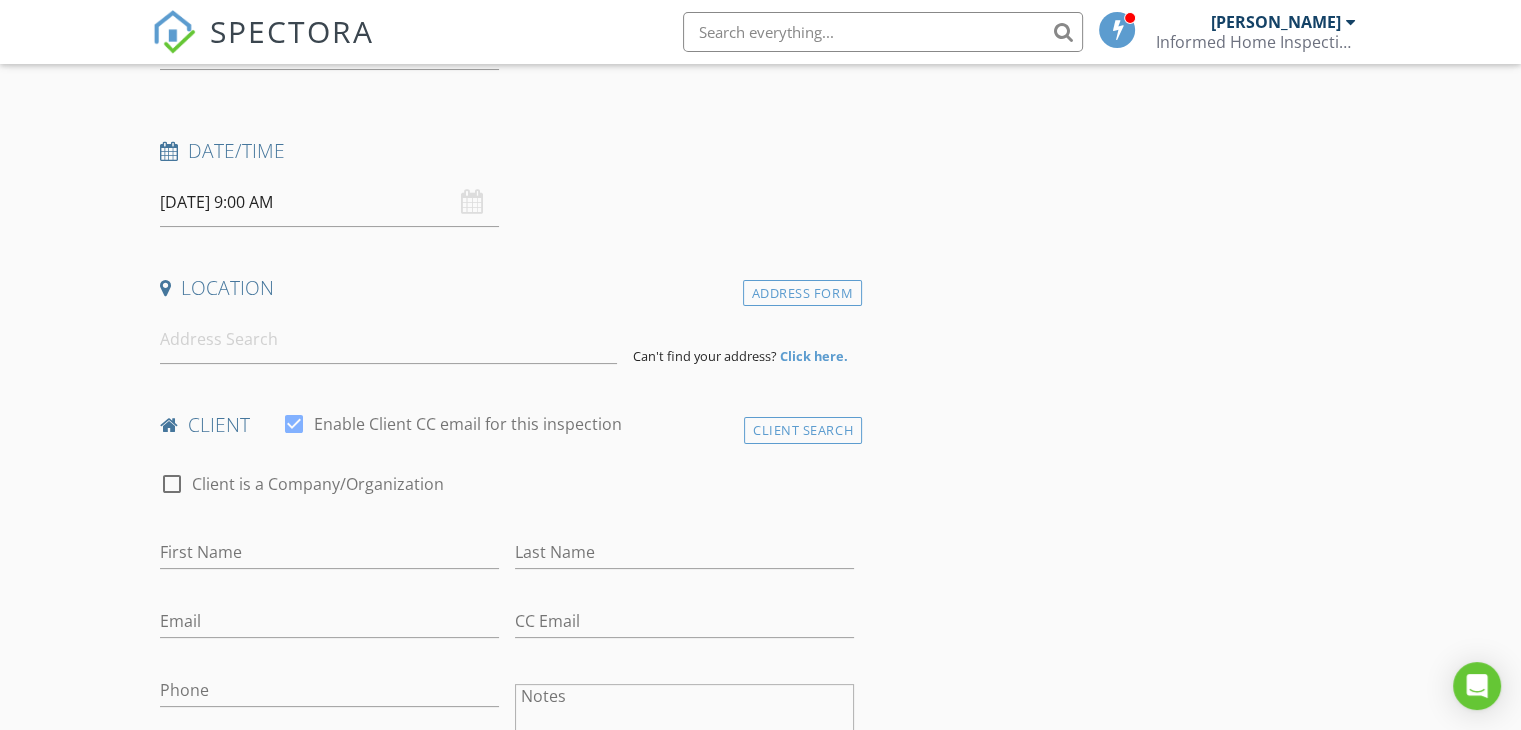 scroll, scrollTop: 256, scrollLeft: 0, axis: vertical 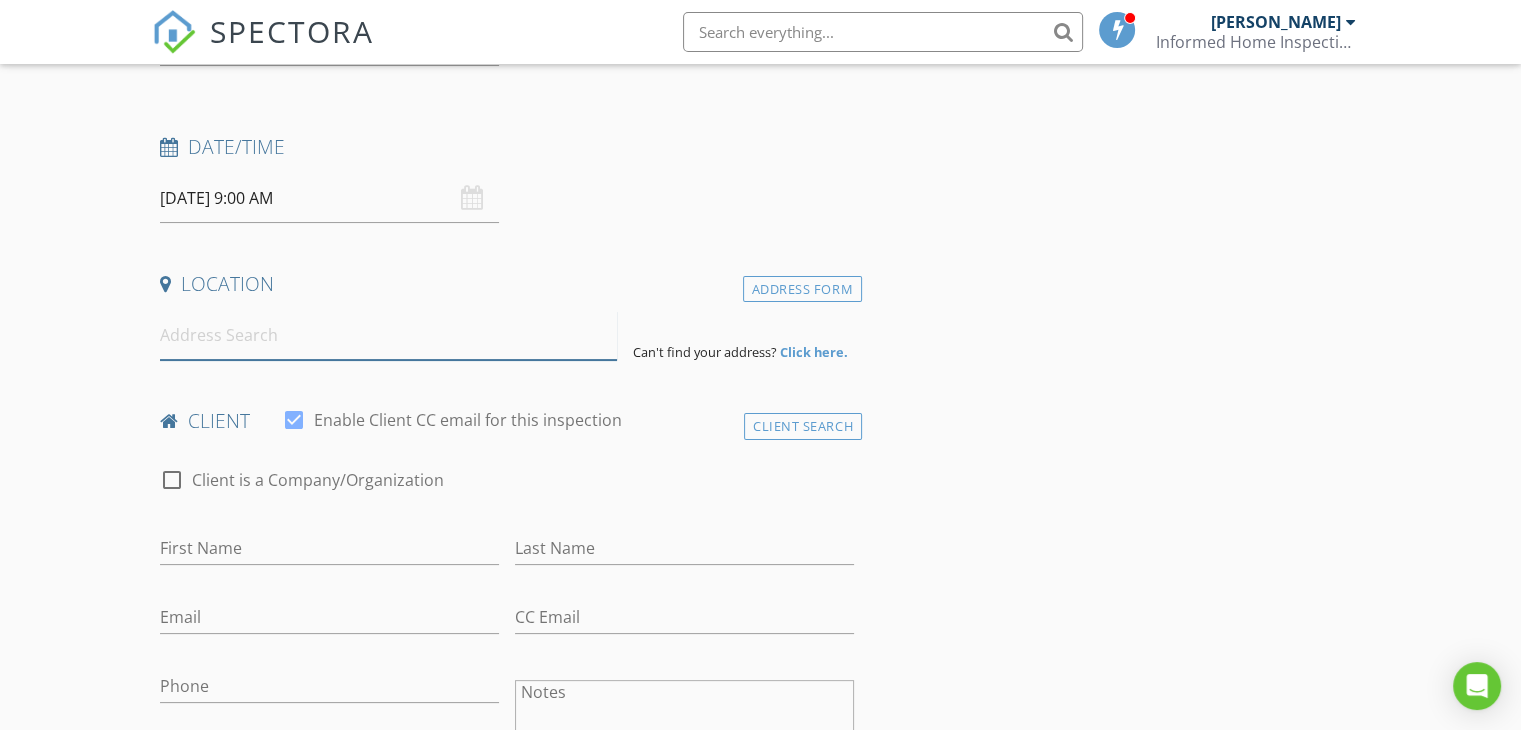 click at bounding box center (388, 335) 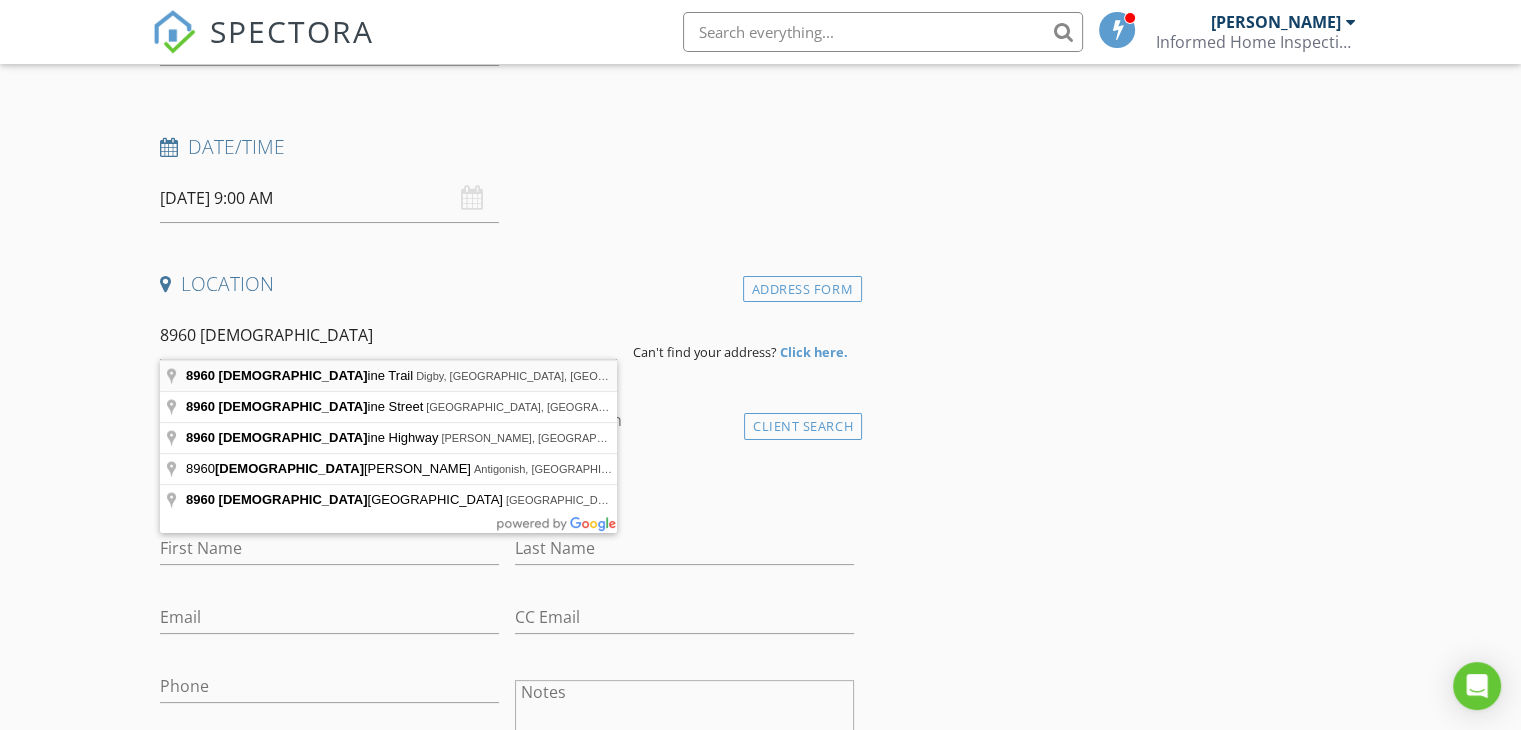 type on "8960 [PERSON_NAME] Trail, [GEOGRAPHIC_DATA], [GEOGRAPHIC_DATA], [GEOGRAPHIC_DATA]" 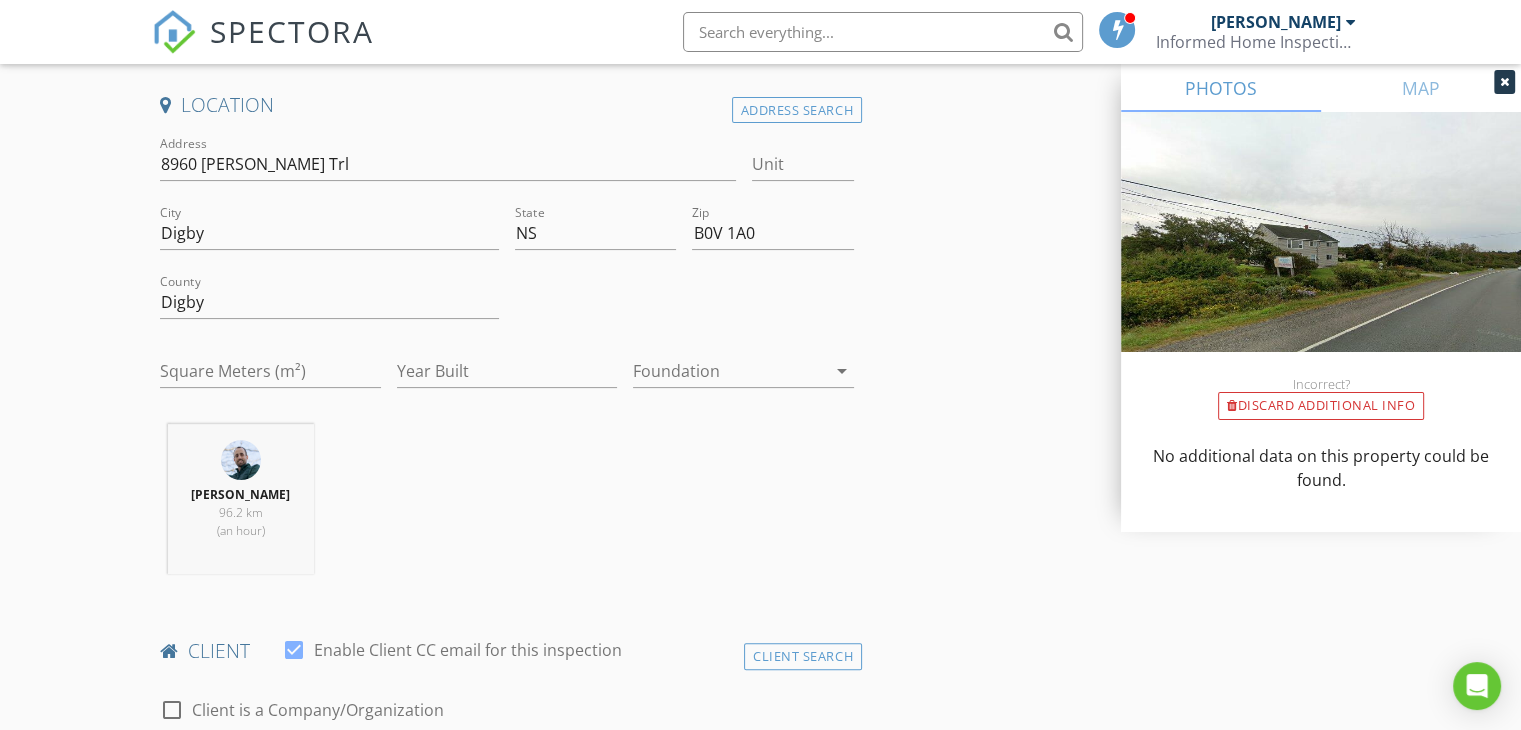 scroll, scrollTop: 438, scrollLeft: 0, axis: vertical 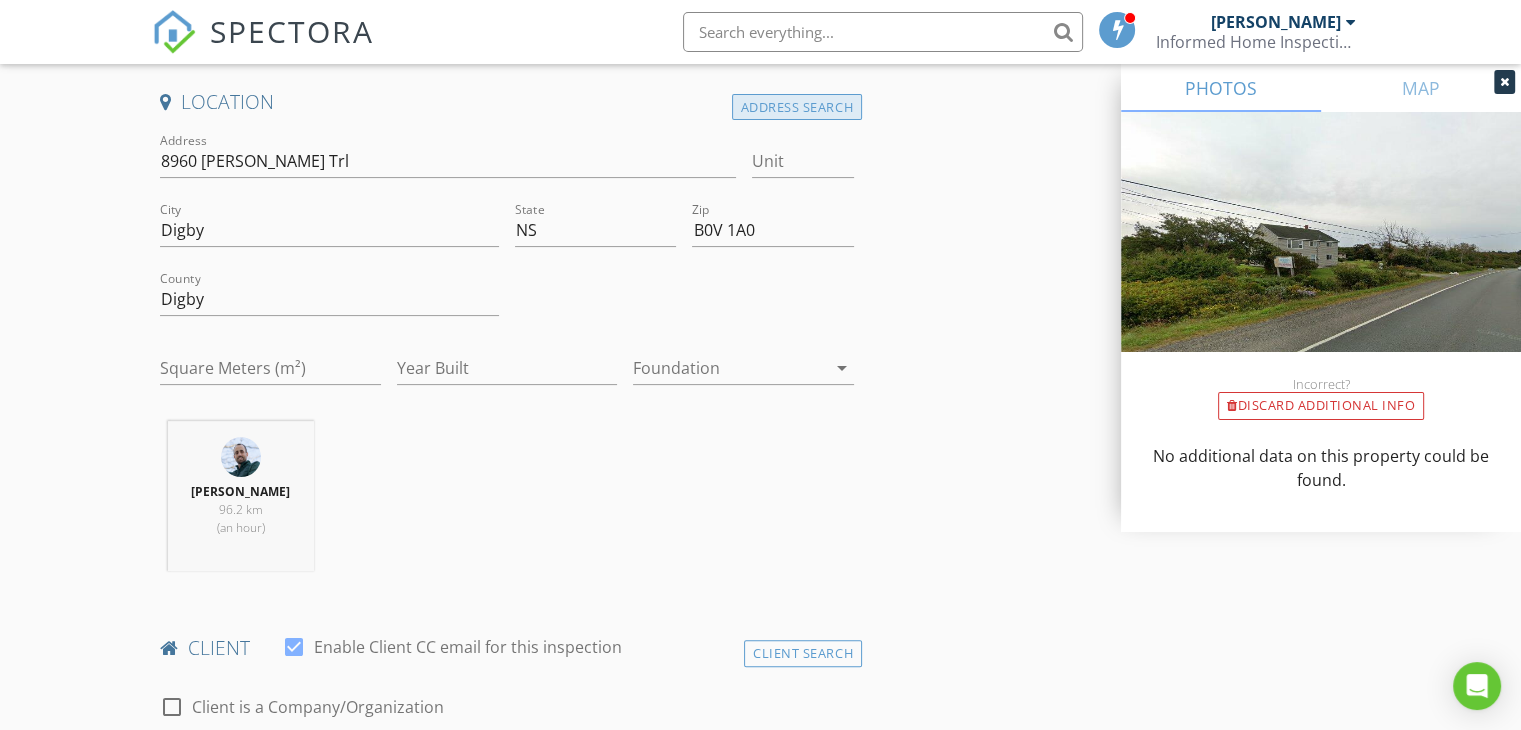 click on "Address Search" at bounding box center [797, 107] 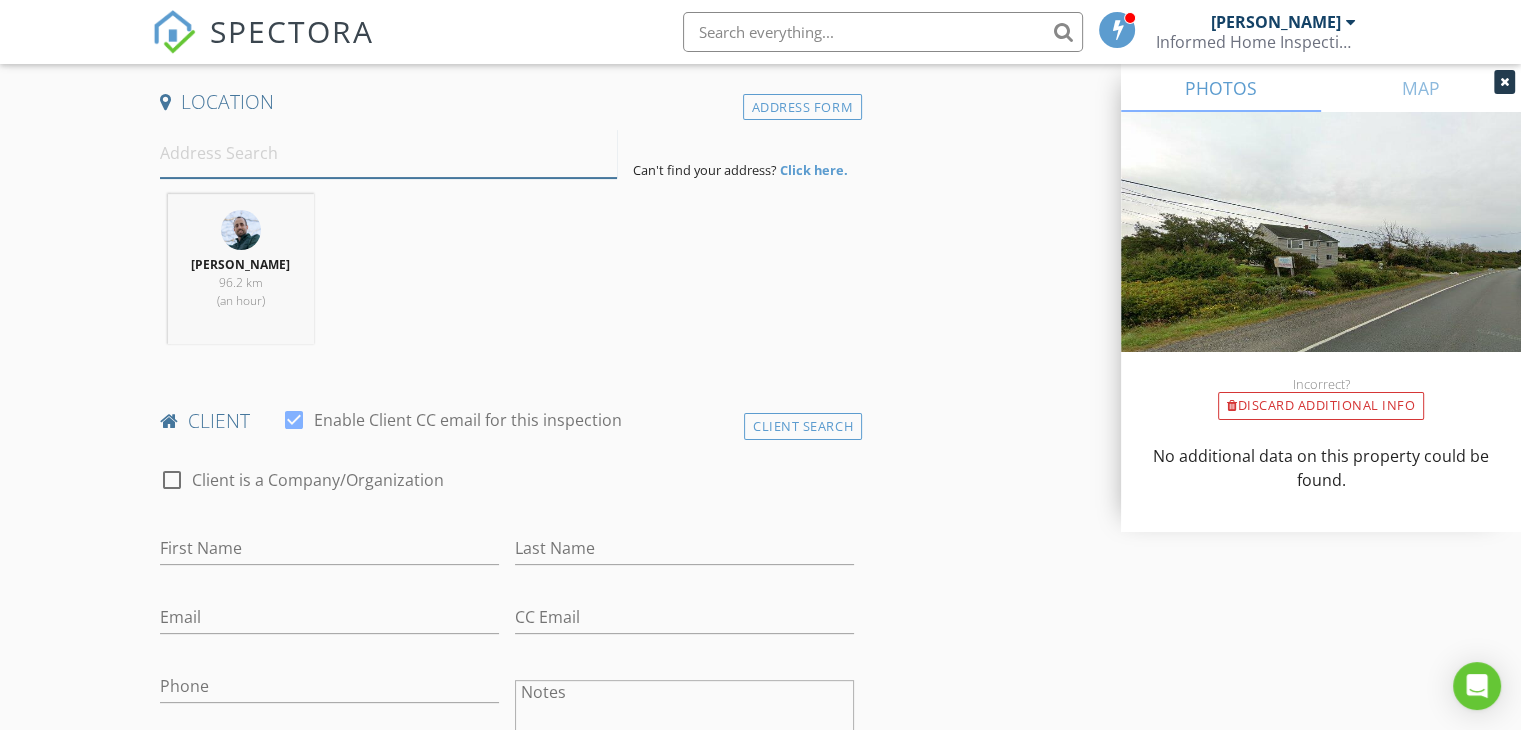 click at bounding box center (388, 153) 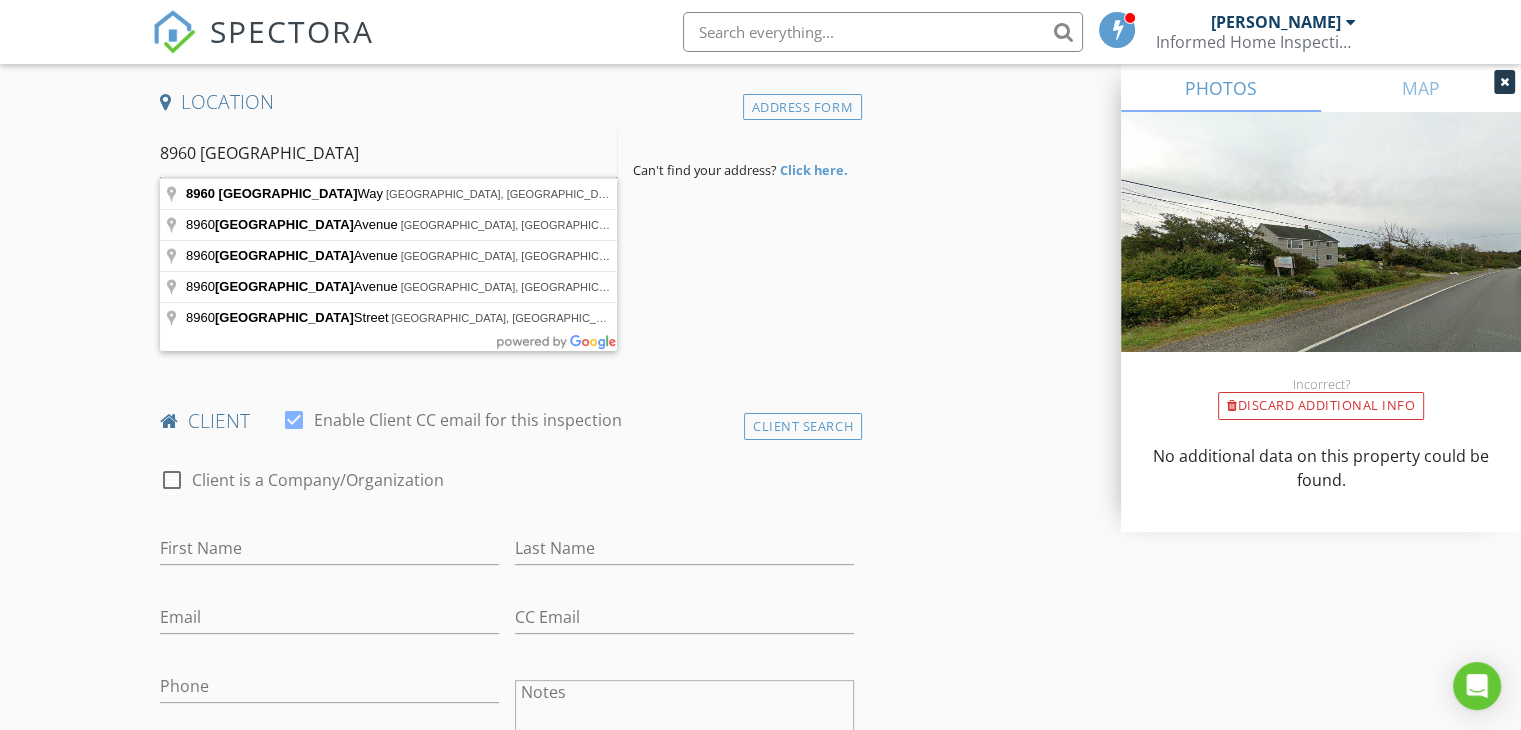 click on "8960 [GEOGRAPHIC_DATA]" at bounding box center [388, 153] 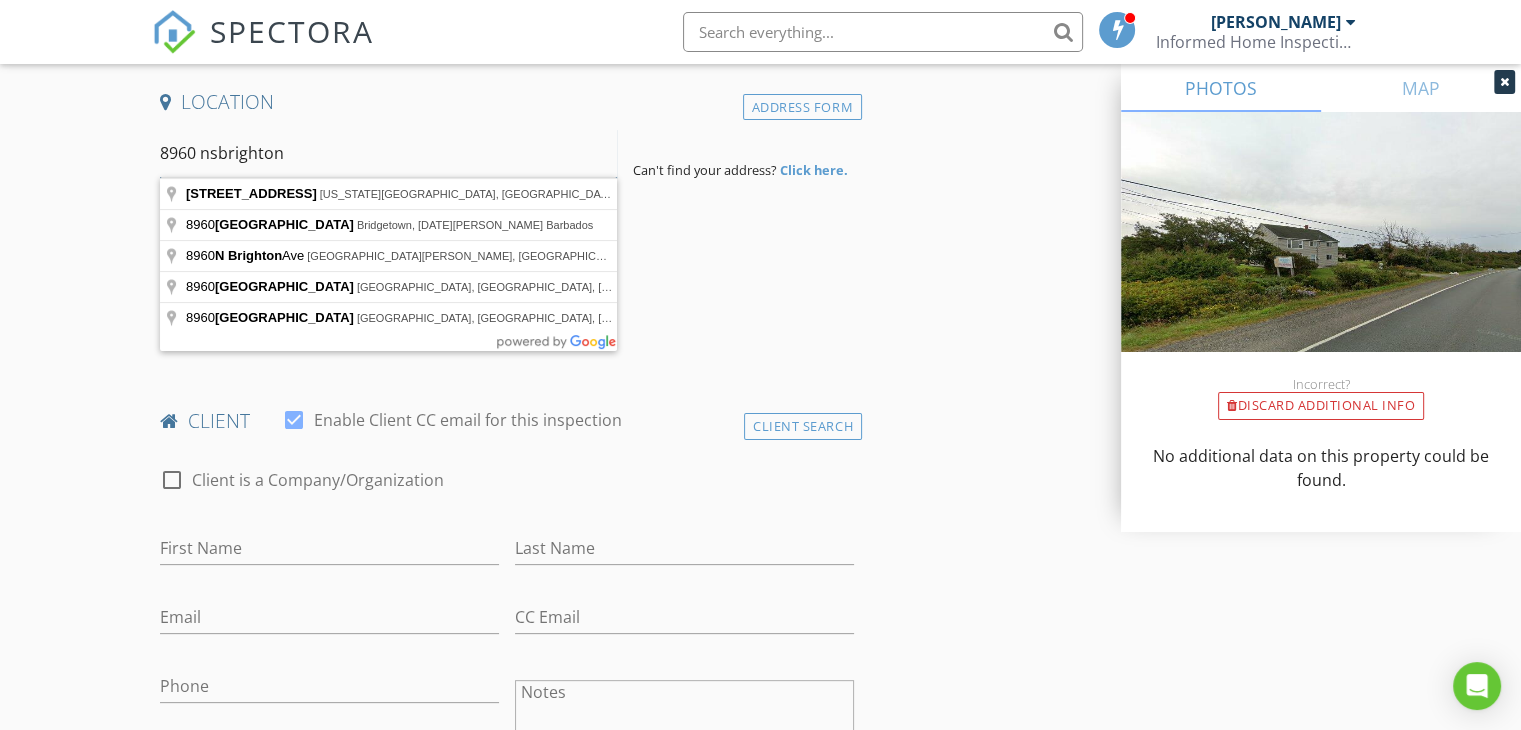 click on "8960 nsbrighton" at bounding box center (388, 153) 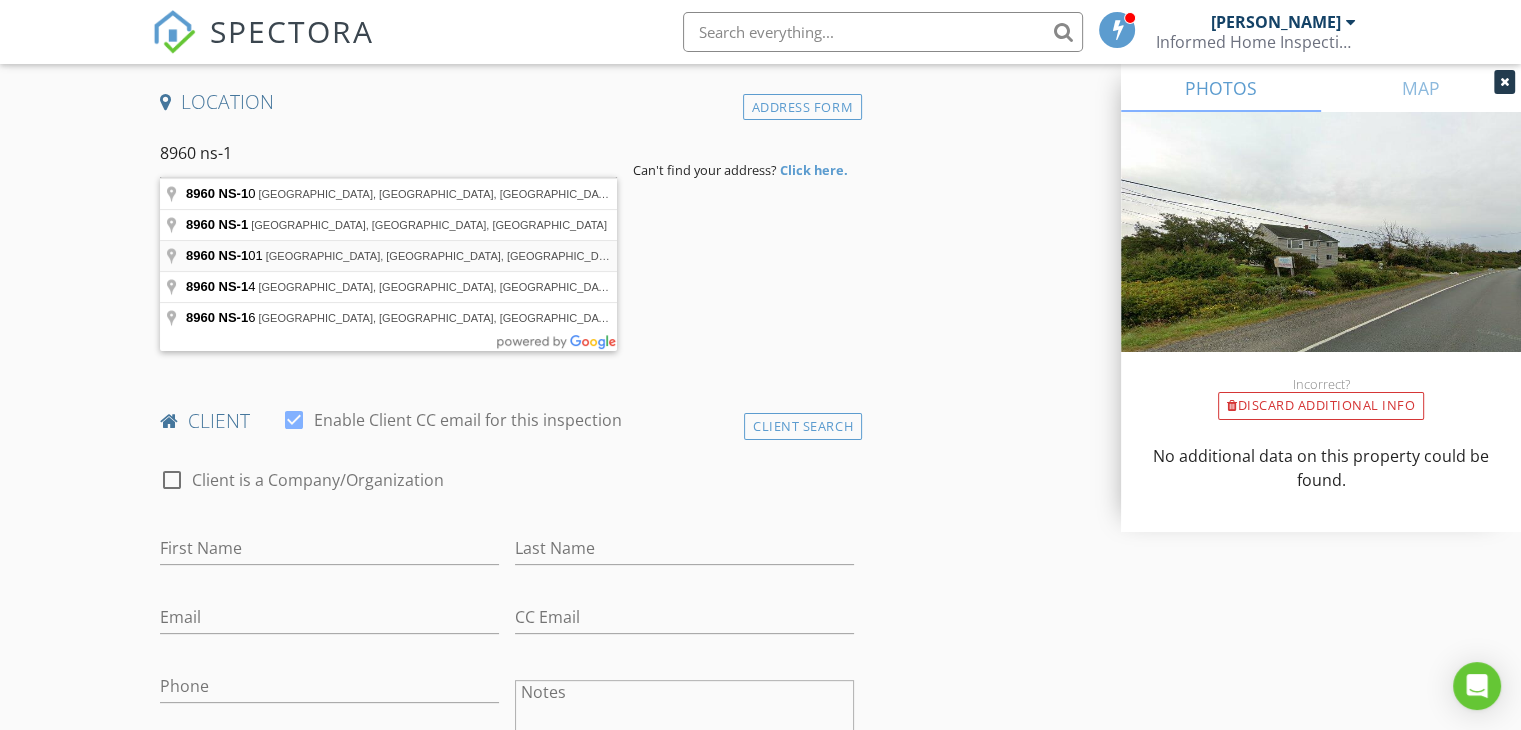 type on "8960 NS-101, [GEOGRAPHIC_DATA], [GEOGRAPHIC_DATA], [GEOGRAPHIC_DATA]" 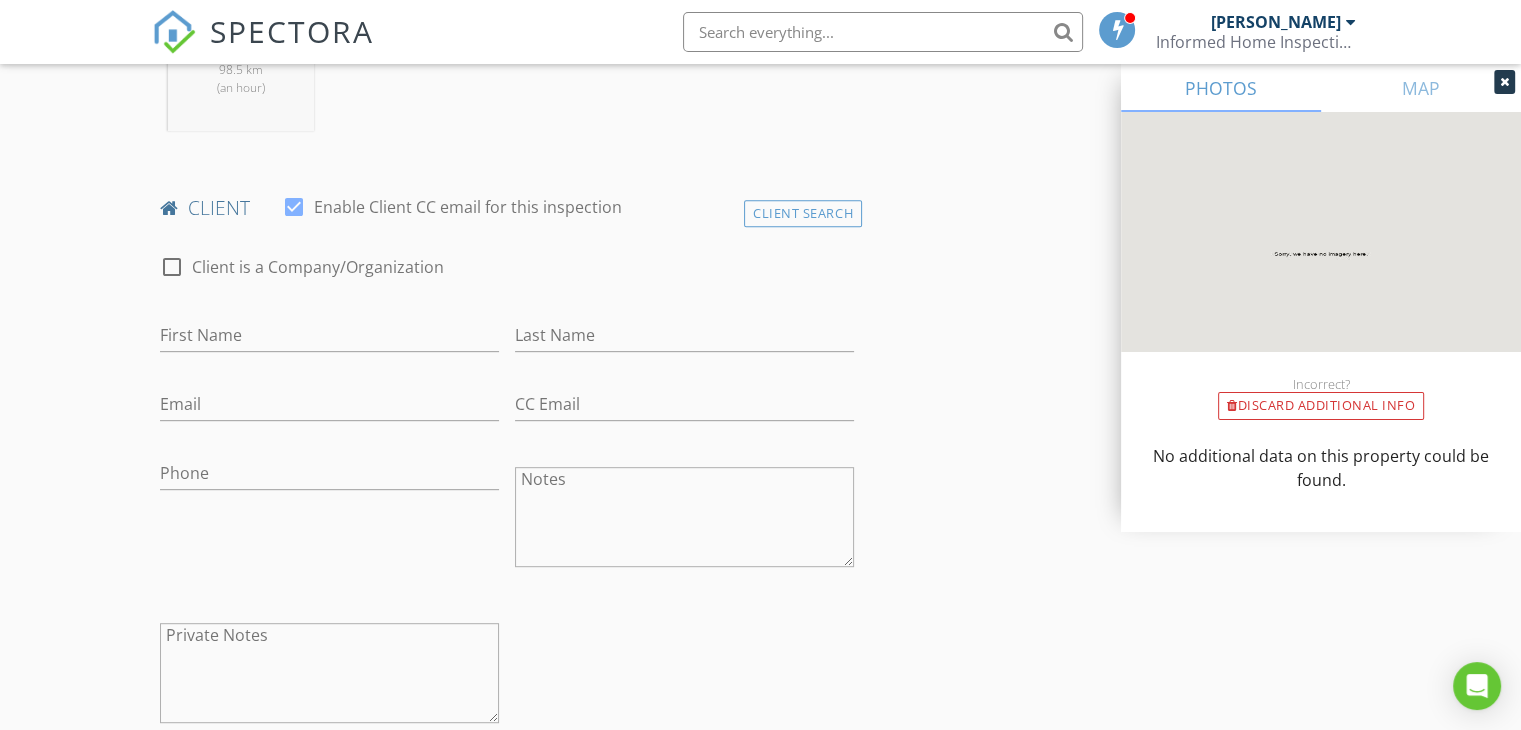 scroll, scrollTop: 915, scrollLeft: 0, axis: vertical 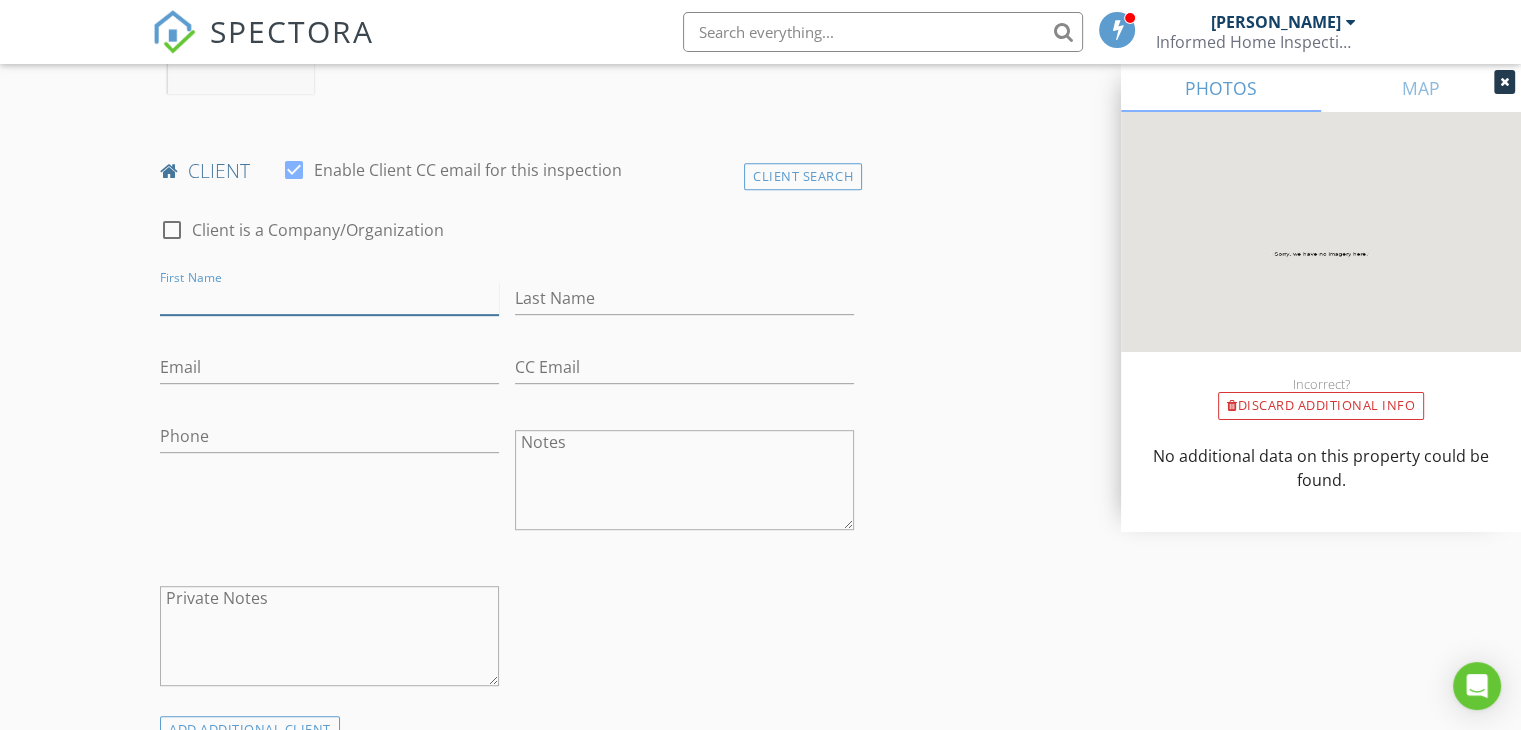click on "First Name" at bounding box center (329, 298) 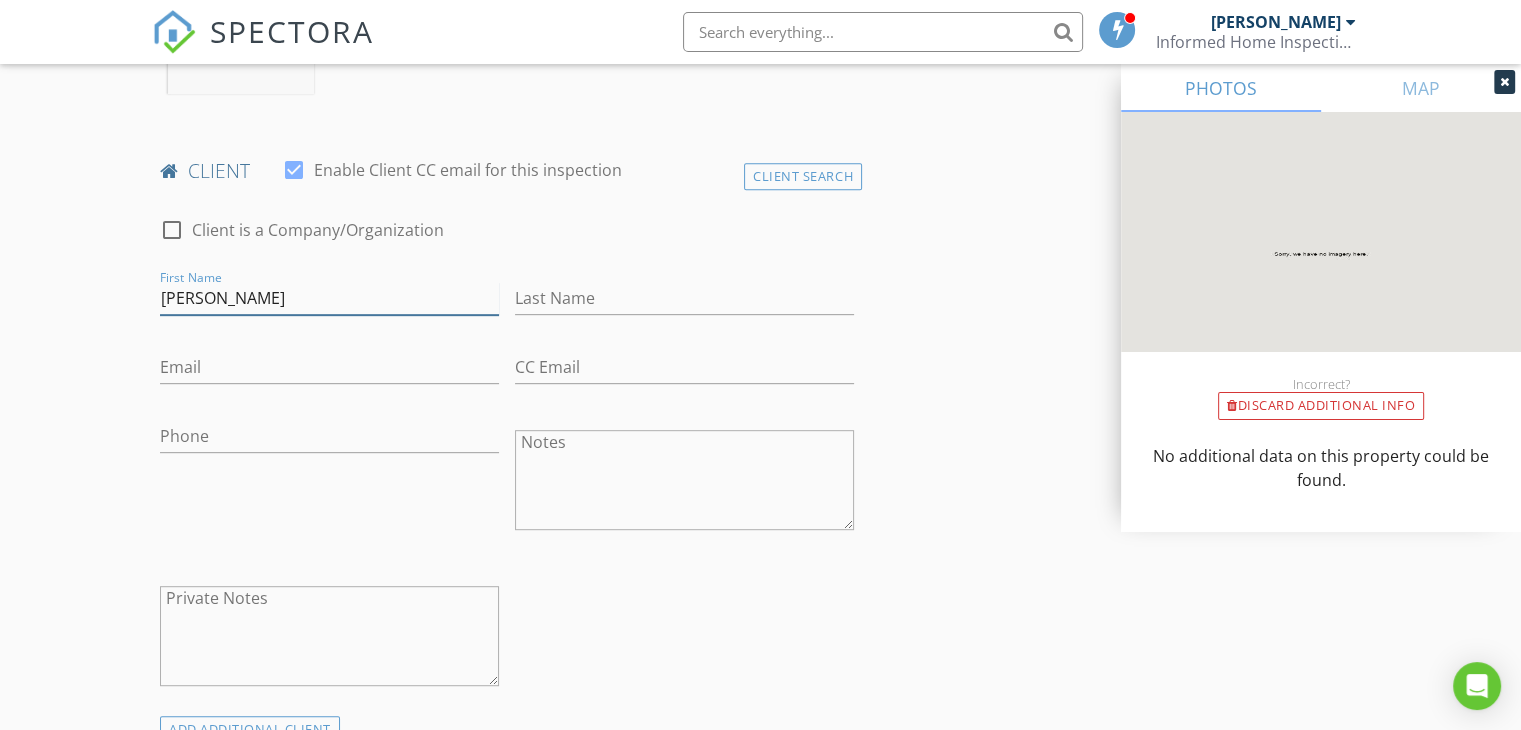 type on "[PERSON_NAME]" 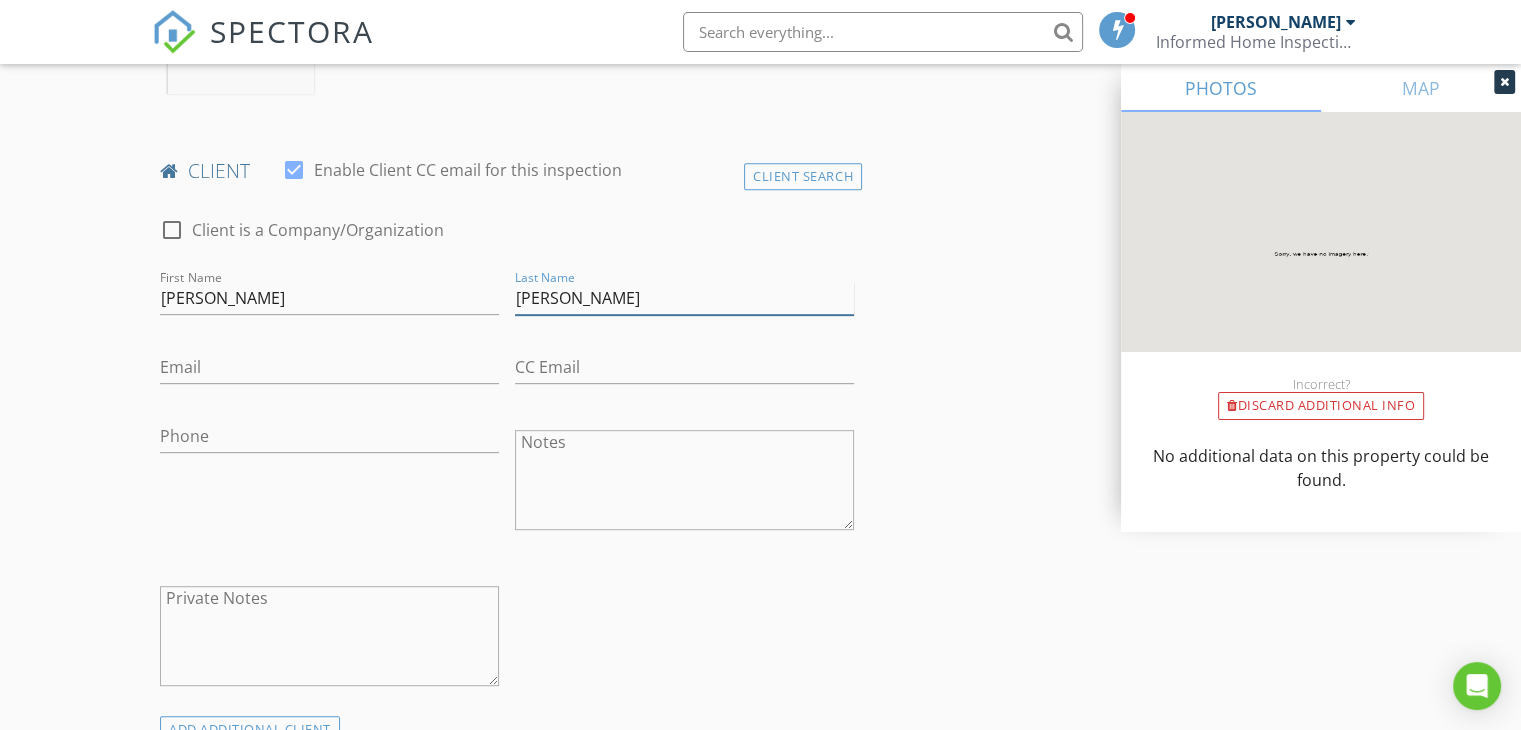 type on "[PERSON_NAME]" 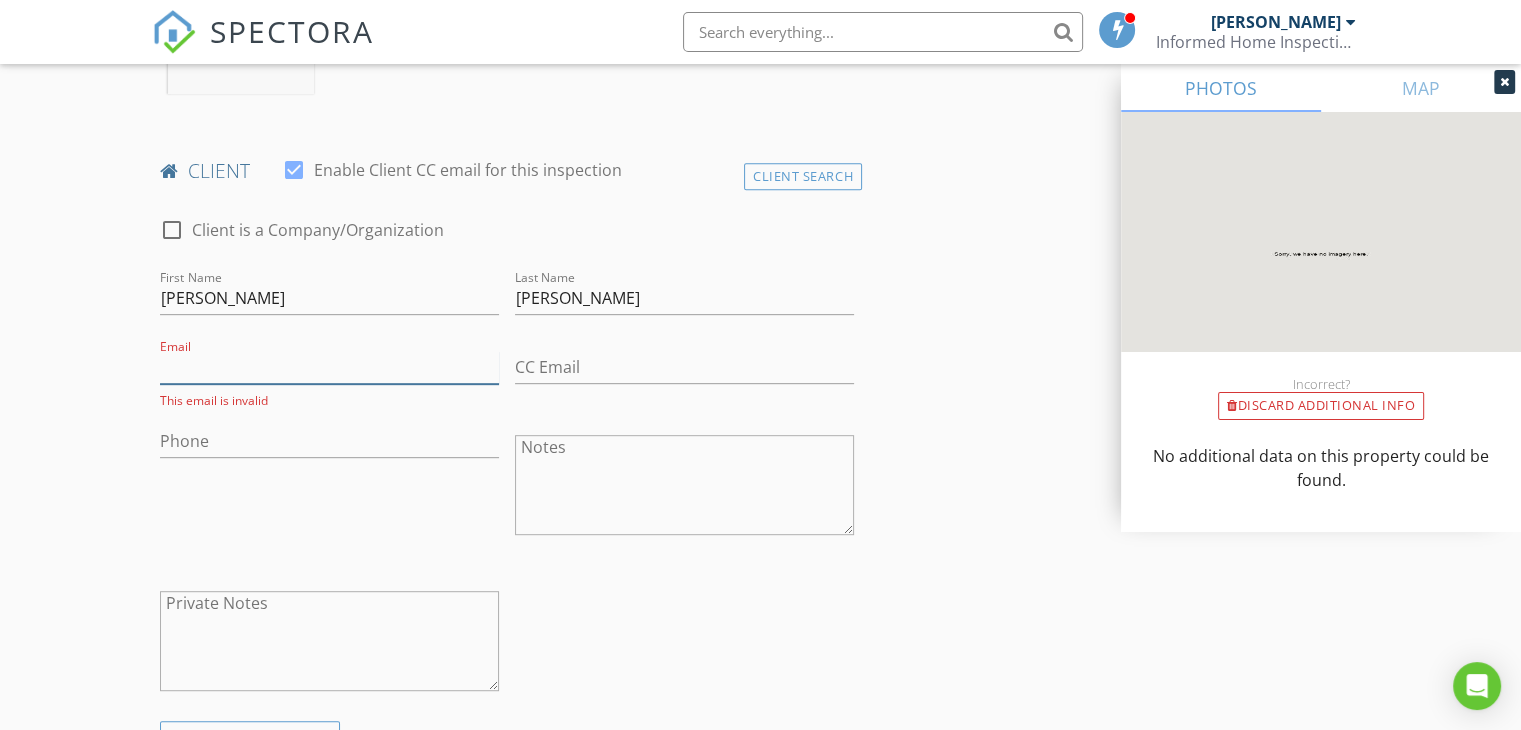 click on "Email" at bounding box center (329, 367) 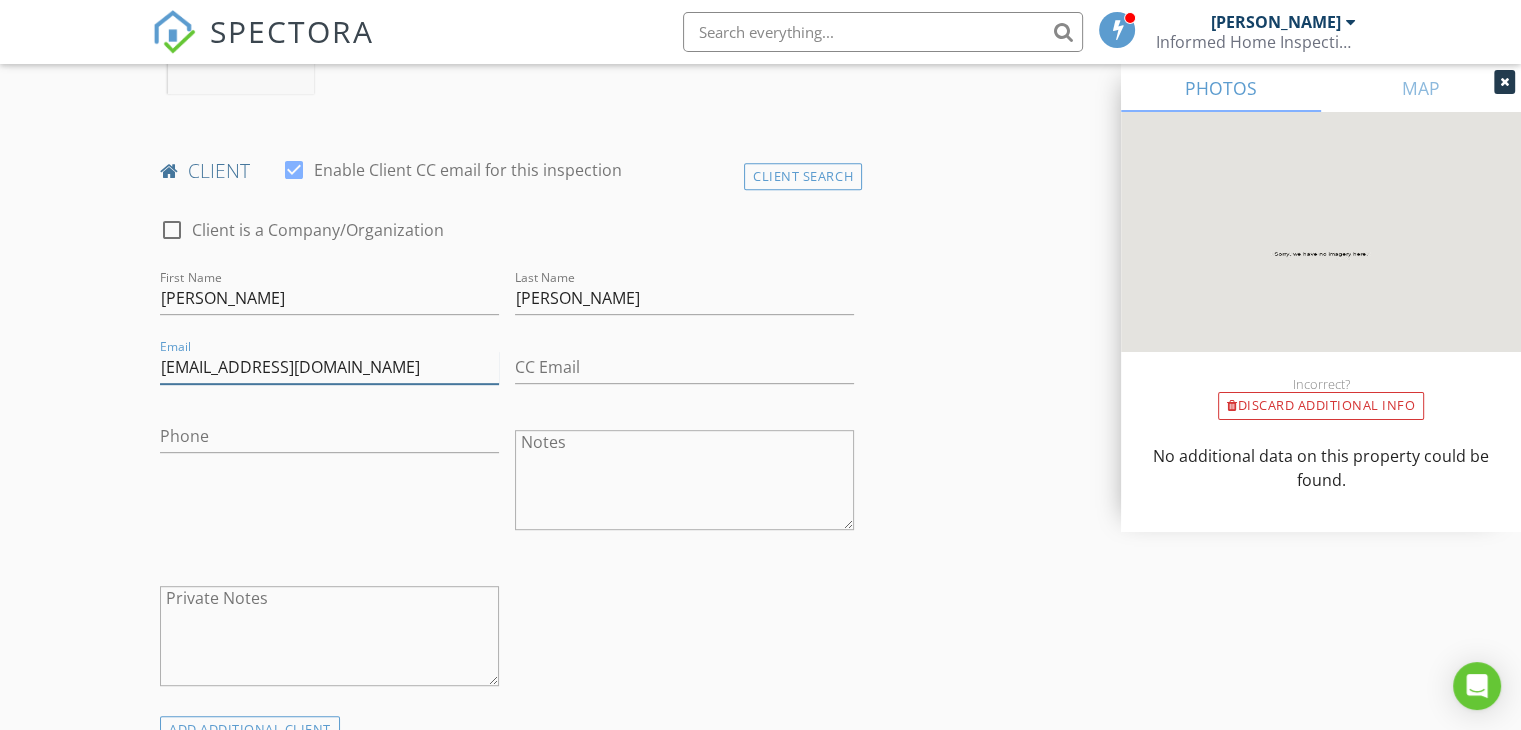 type on "[EMAIL_ADDRESS][DOMAIN_NAME]" 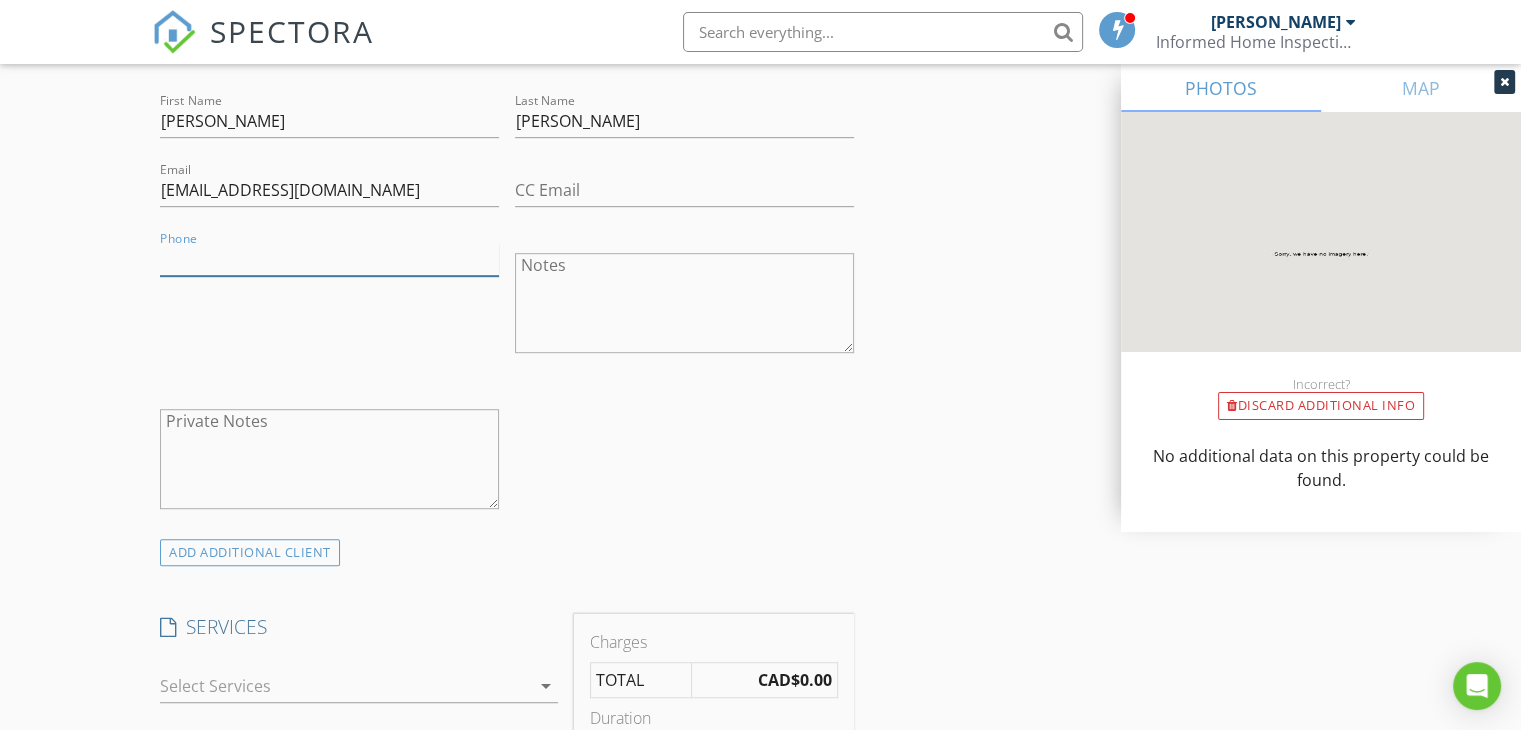 scroll, scrollTop: 1092, scrollLeft: 0, axis: vertical 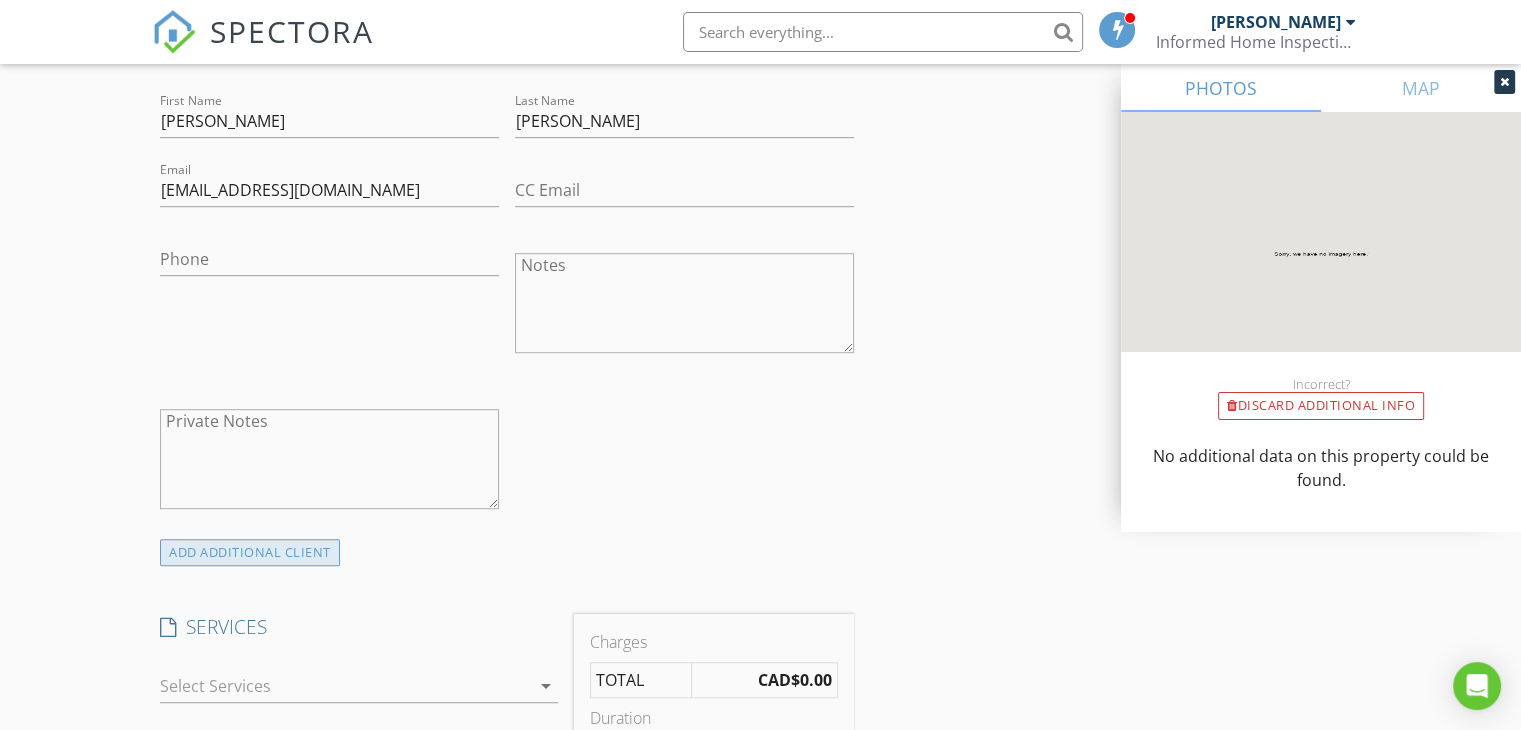 click on "ADD ADDITIONAL client" at bounding box center (250, 552) 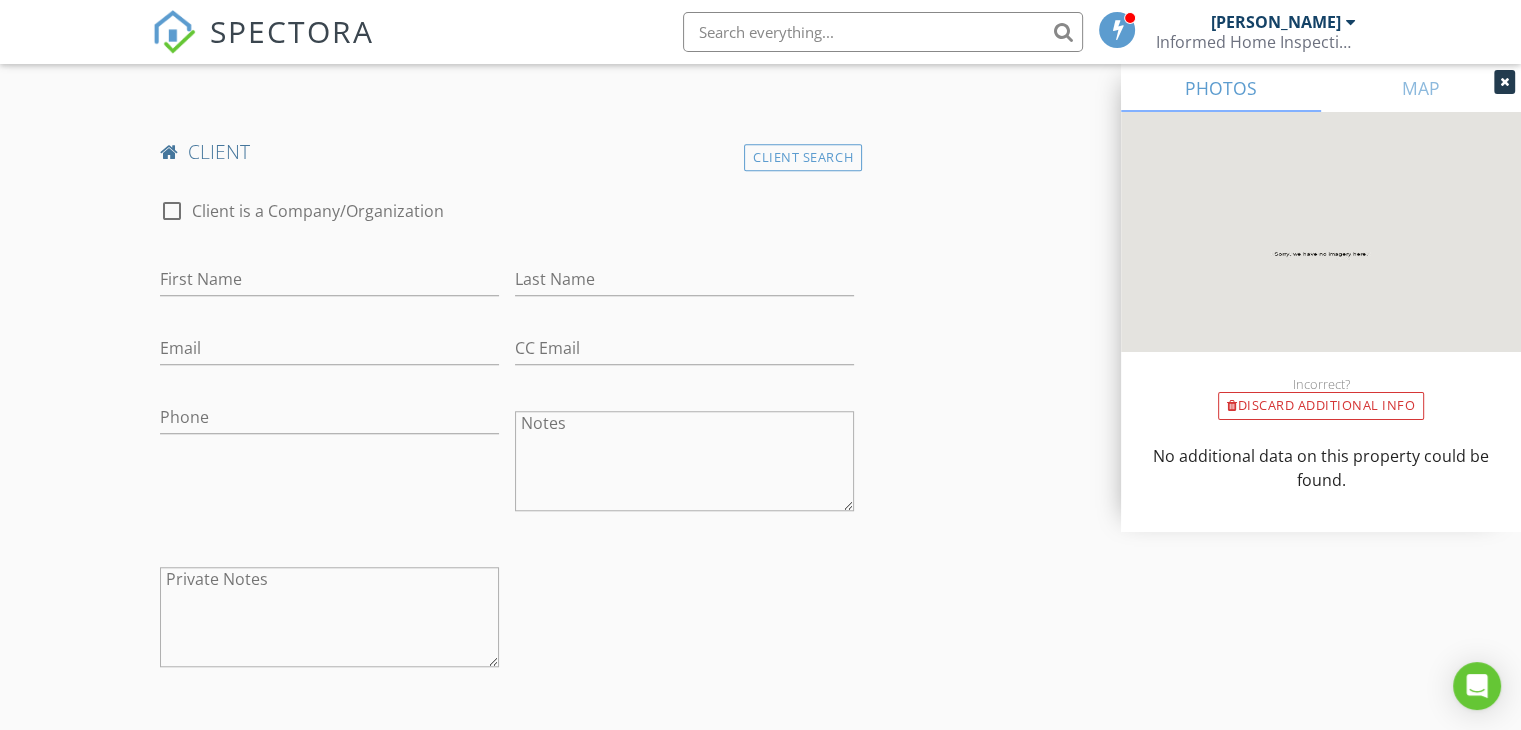 scroll, scrollTop: 1678, scrollLeft: 0, axis: vertical 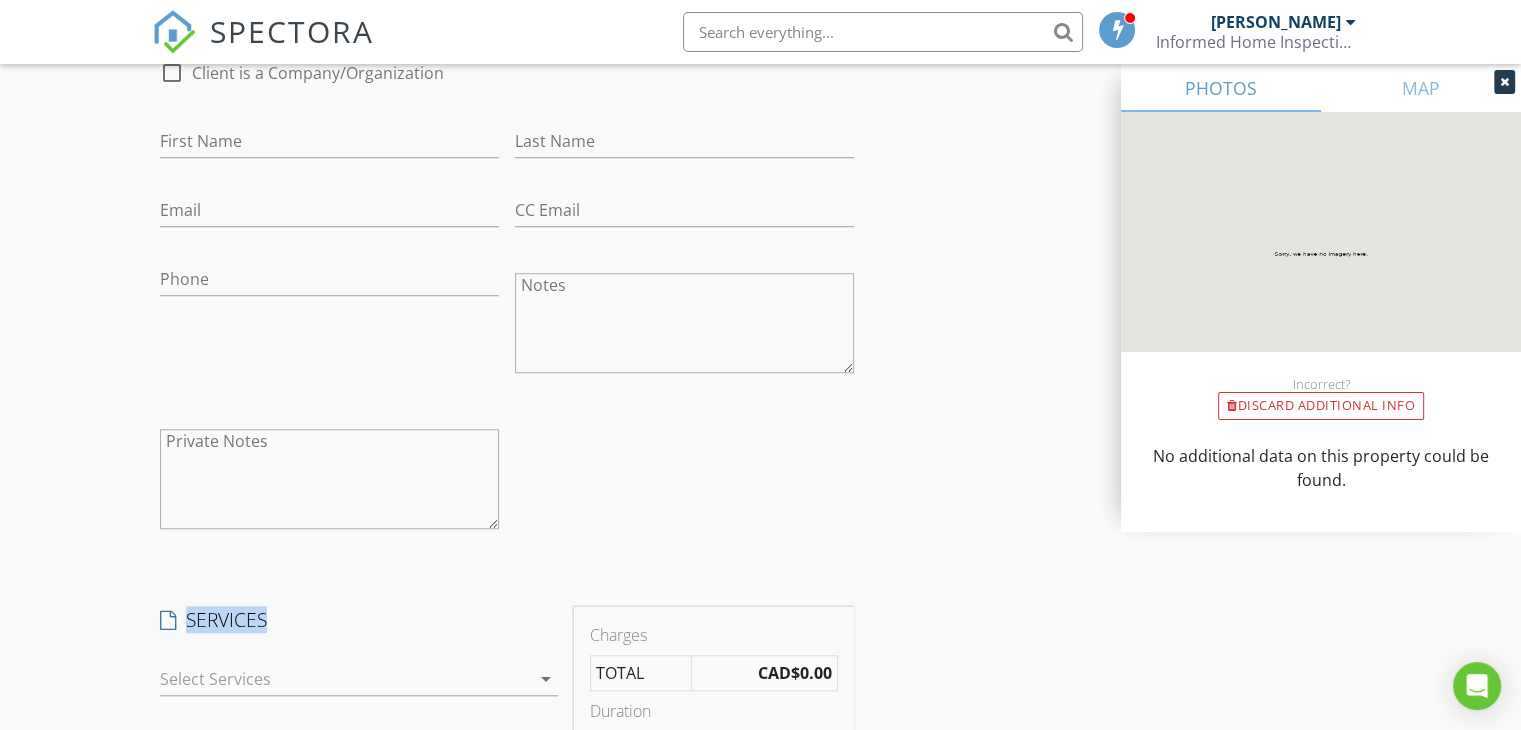 drag, startPoint x: 296, startPoint y: 561, endPoint x: 261, endPoint y: 714, distance: 156.95222 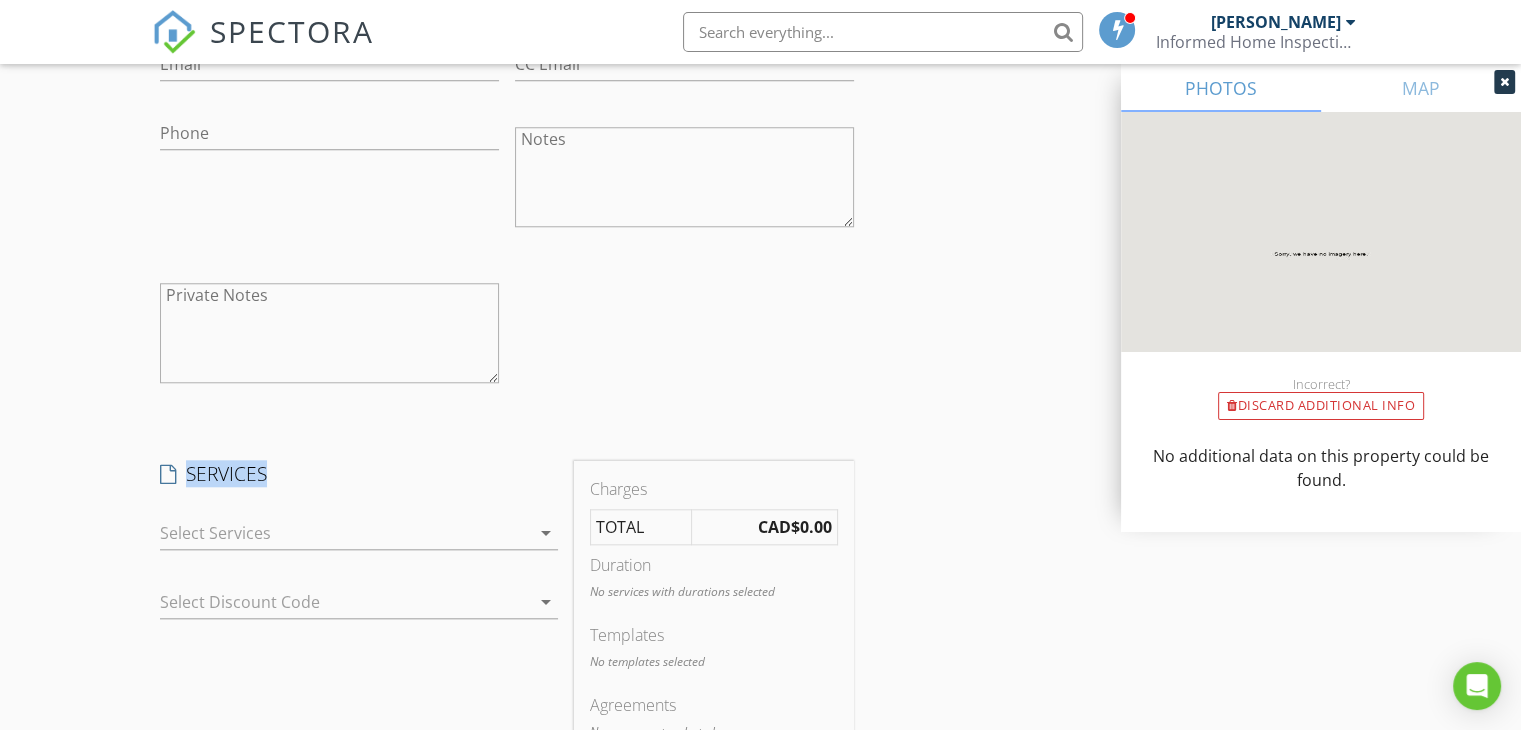 scroll, scrollTop: 1840, scrollLeft: 0, axis: vertical 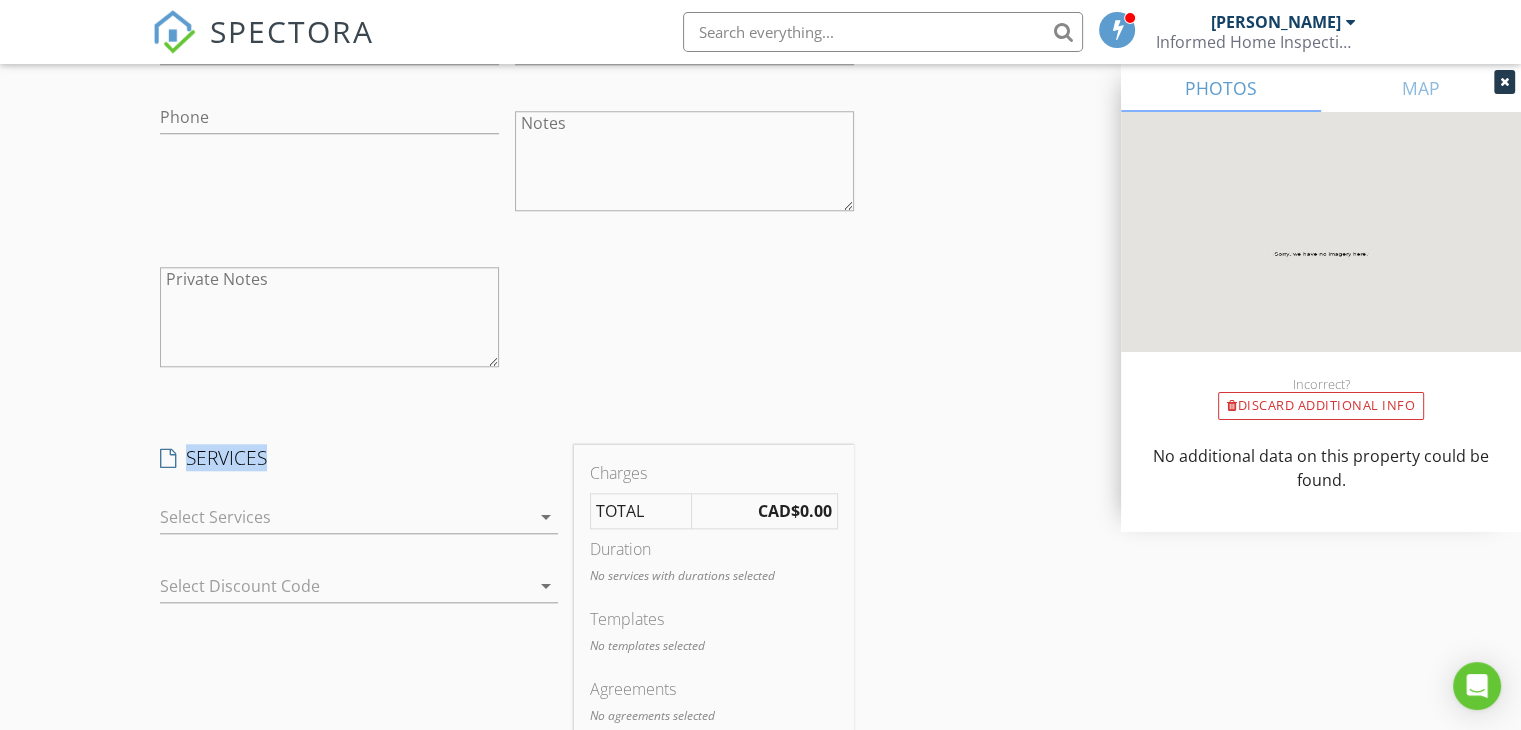 click at bounding box center (345, 517) 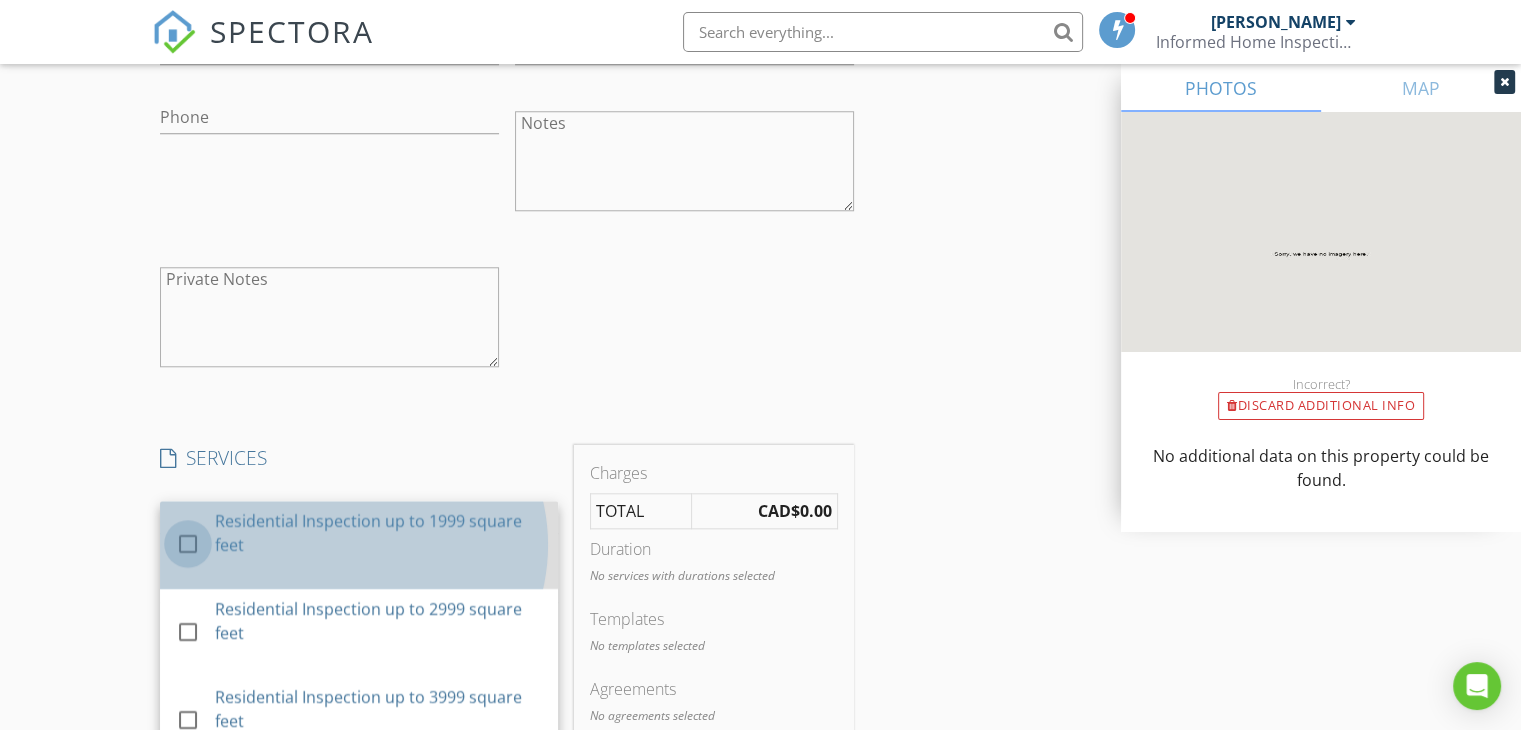 click at bounding box center [188, 544] 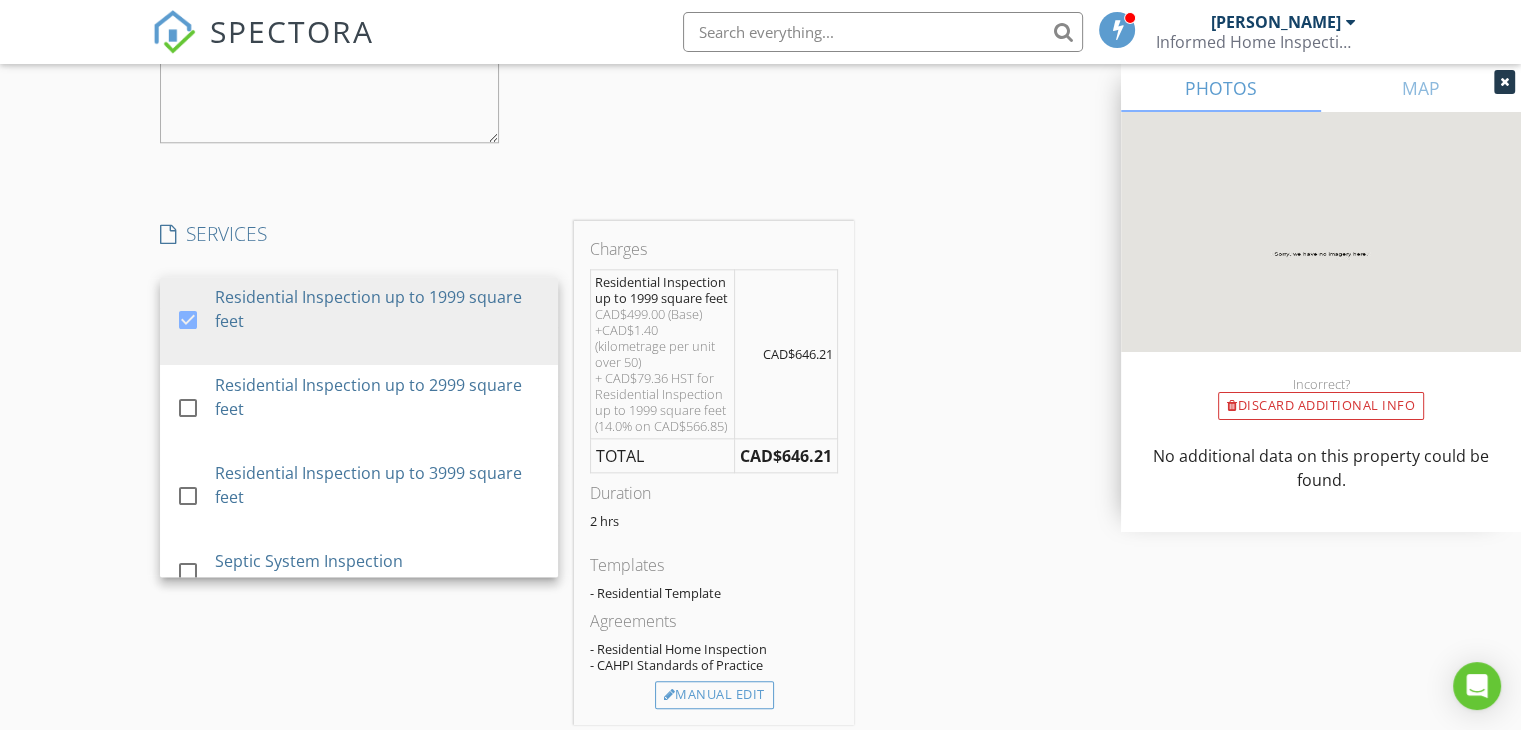 click on "New Inspection
Click here to use the New Order Form
INSPECTOR(S)
check_box   [PERSON_NAME]   PRIMARY   [PERSON_NAME] arrow_drop_down   check_box_outline_blank [PERSON_NAME] specifically requested
Date/Time
[DATE] 9:00 AM
Location
Address Search       Address [STREET_ADDRESS]     Square Meters (m²)   Year Built   Foundation arrow_drop_down     [PERSON_NAME]     98.5 km     (an hour)
client
check_box Enable Client CC email for this inspection   Client Search     check_box_outline_blank Client is a Company/Organization     First Name [PERSON_NAME]   Last Name [PERSON_NAME]   Email [EMAIL_ADDRESS][DOMAIN_NAME]   CC Email   Phone           Notes   Private Notes
client
Client Search     check_box_outline_blank Client is a Company/Organization" at bounding box center [760, 142] 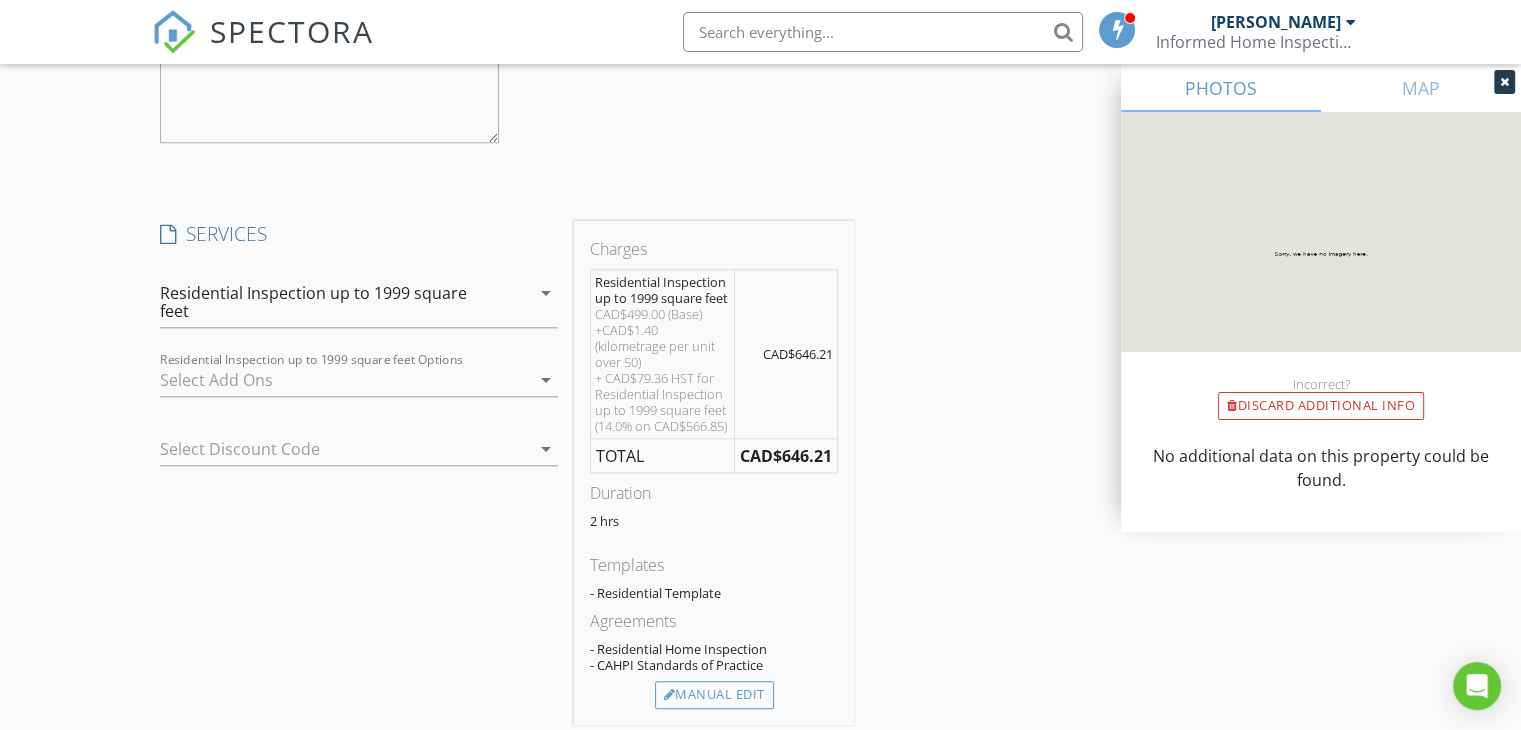 click on "New Inspection
Click here to use the New Order Form
INSPECTOR(S)
check_box   [PERSON_NAME]   PRIMARY   [PERSON_NAME] arrow_drop_down   check_box_outline_blank [PERSON_NAME] specifically requested
Date/Time
[DATE] 9:00 AM
Location
Address Search       Address [STREET_ADDRESS]     Square Meters (m²)   Year Built   Foundation arrow_drop_down     [PERSON_NAME]     98.5 km     (an hour)
client
check_box Enable Client CC email for this inspection   Client Search     check_box_outline_blank Client is a Company/Organization     First Name [PERSON_NAME]   Last Name [PERSON_NAME]   Email [EMAIL_ADDRESS][DOMAIN_NAME]   CC Email   Phone           Notes   Private Notes
client
Client Search     check_box_outline_blank Client is a Company/Organization" at bounding box center [760, 142] 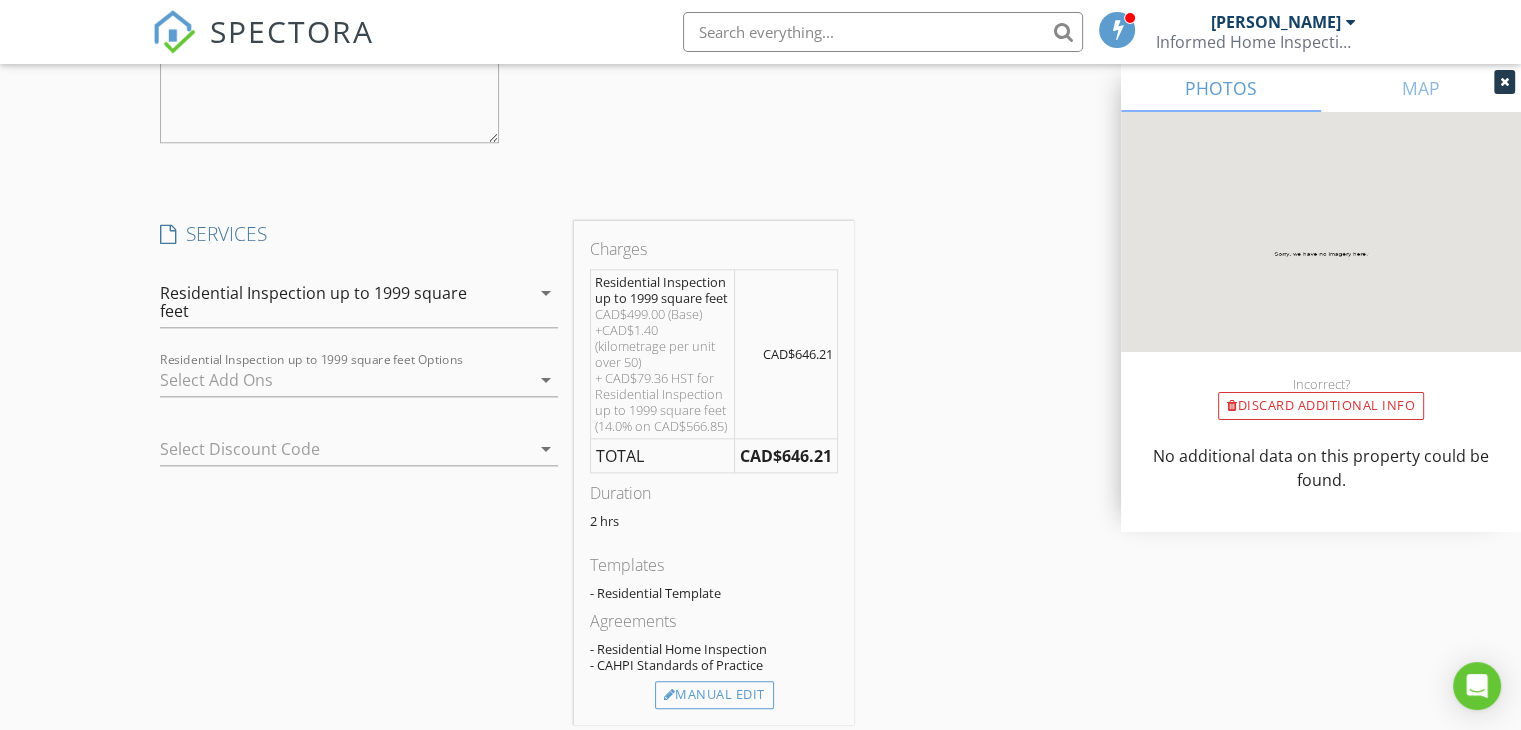 click at bounding box center [345, 380] 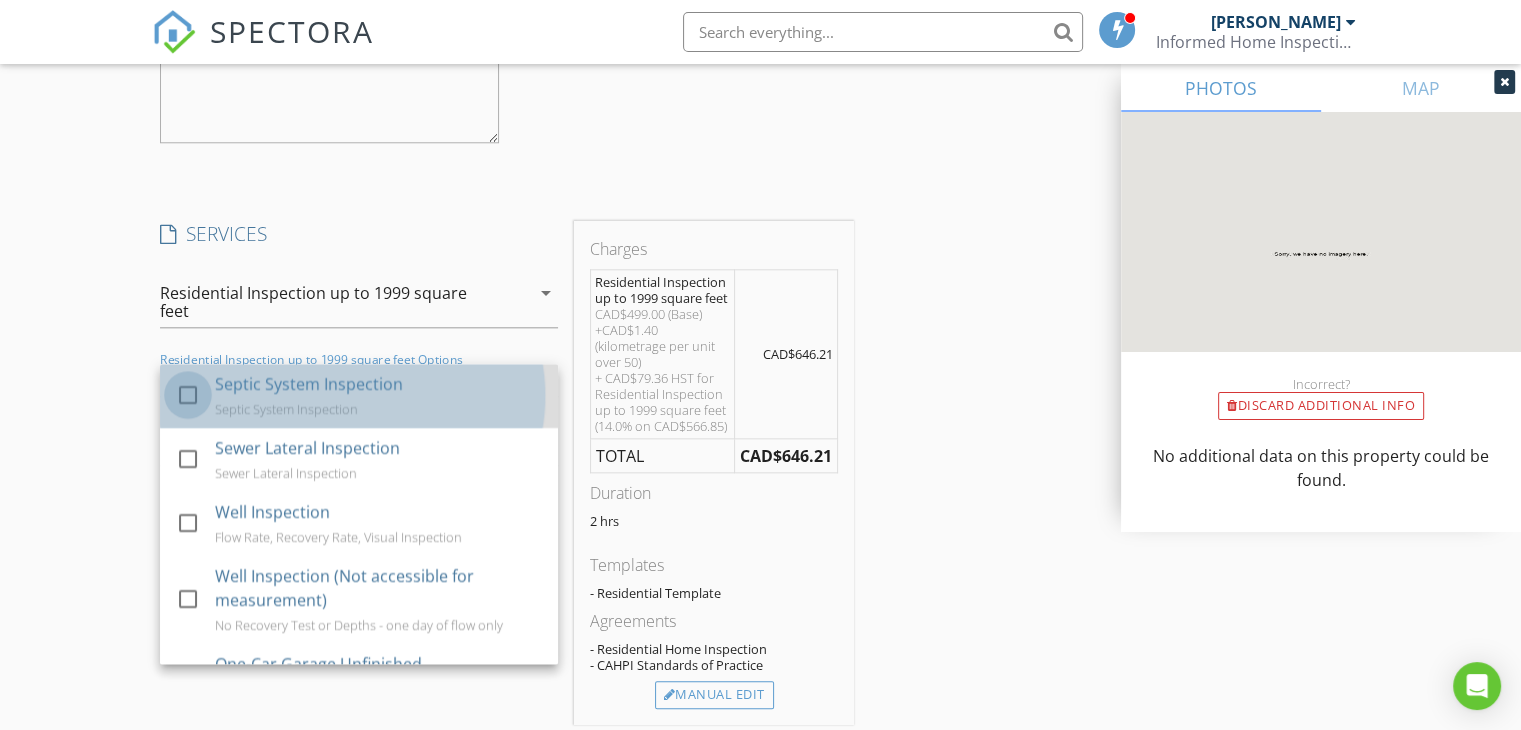click at bounding box center [188, 395] 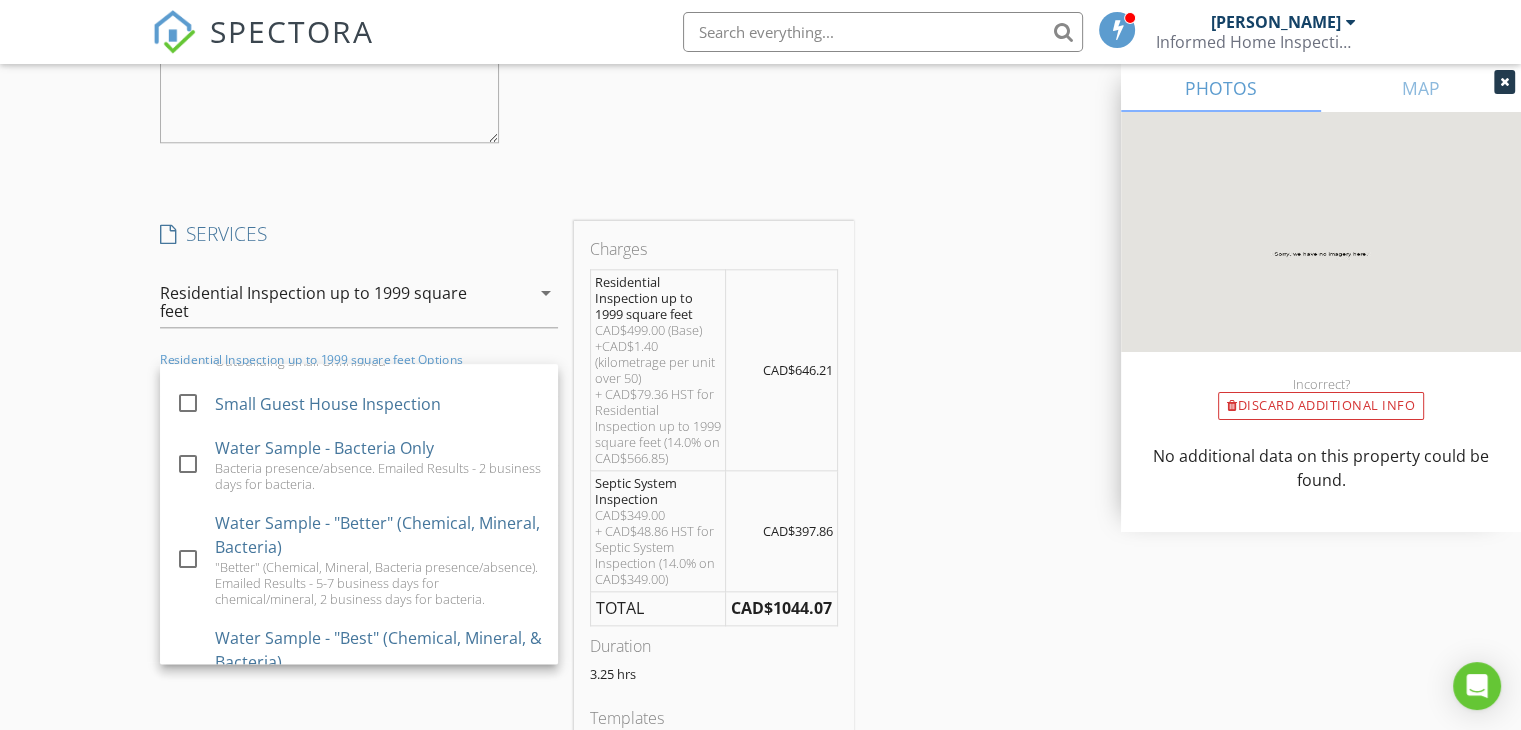 scroll, scrollTop: 476, scrollLeft: 0, axis: vertical 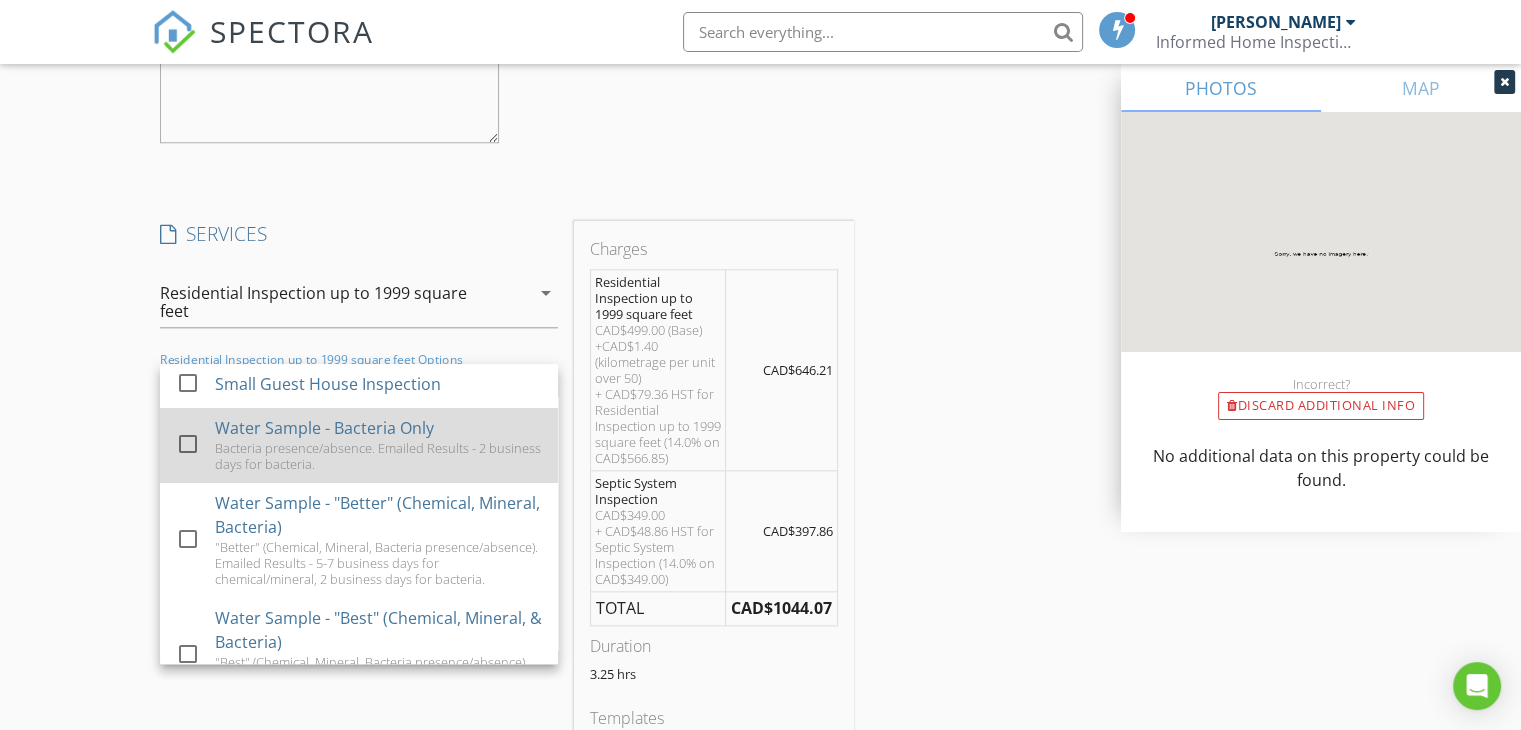click at bounding box center [188, 444] 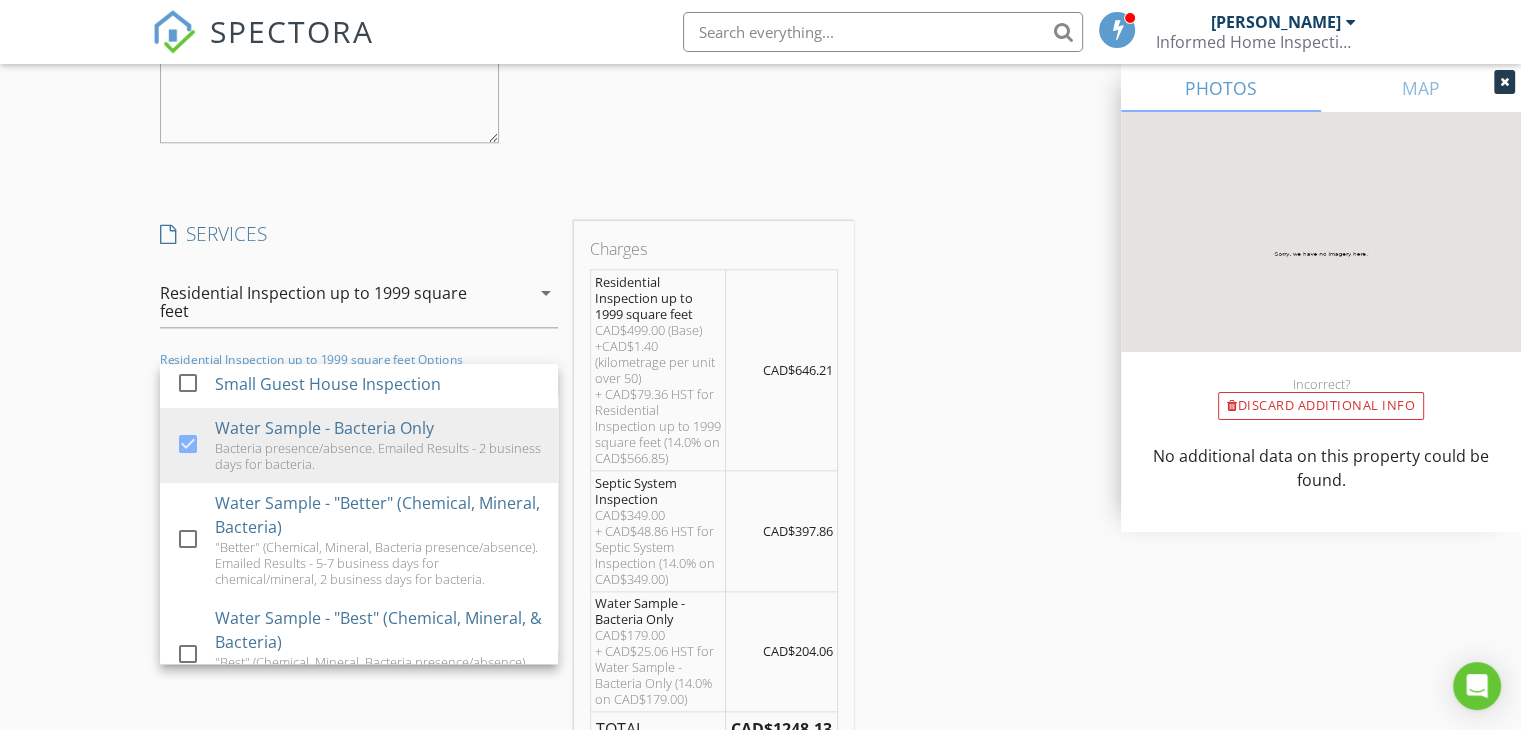 click on "New Inspection
Click here to use the New Order Form
INSPECTOR(S)
check_box   [PERSON_NAME]   PRIMARY   [PERSON_NAME] arrow_drop_down   check_box_outline_blank [PERSON_NAME] specifically requested
Date/Time
[DATE] 9:00 AM
Location
Address Search       Address [STREET_ADDRESS]     Square Meters (m²)   Year Built   Foundation arrow_drop_down     [PERSON_NAME]     98.5 km     (an hour)
client
check_box Enable Client CC email for this inspection   Client Search     check_box_outline_blank Client is a Company/Organization     First Name [PERSON_NAME]   Last Name [PERSON_NAME]   Email [EMAIL_ADDRESS][DOMAIN_NAME]   CC Email   Phone           Notes   Private Notes
client
Client Search     check_box_outline_blank Client is a Company/Organization" at bounding box center (760, 303) 